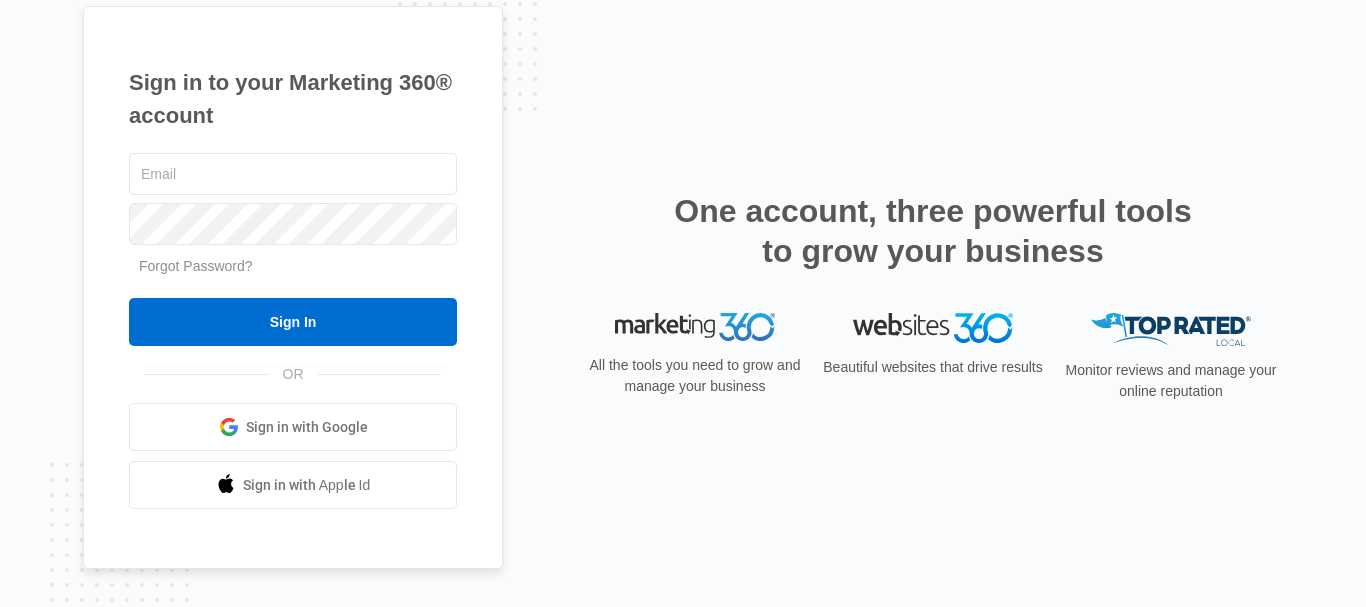 scroll, scrollTop: 0, scrollLeft: 0, axis: both 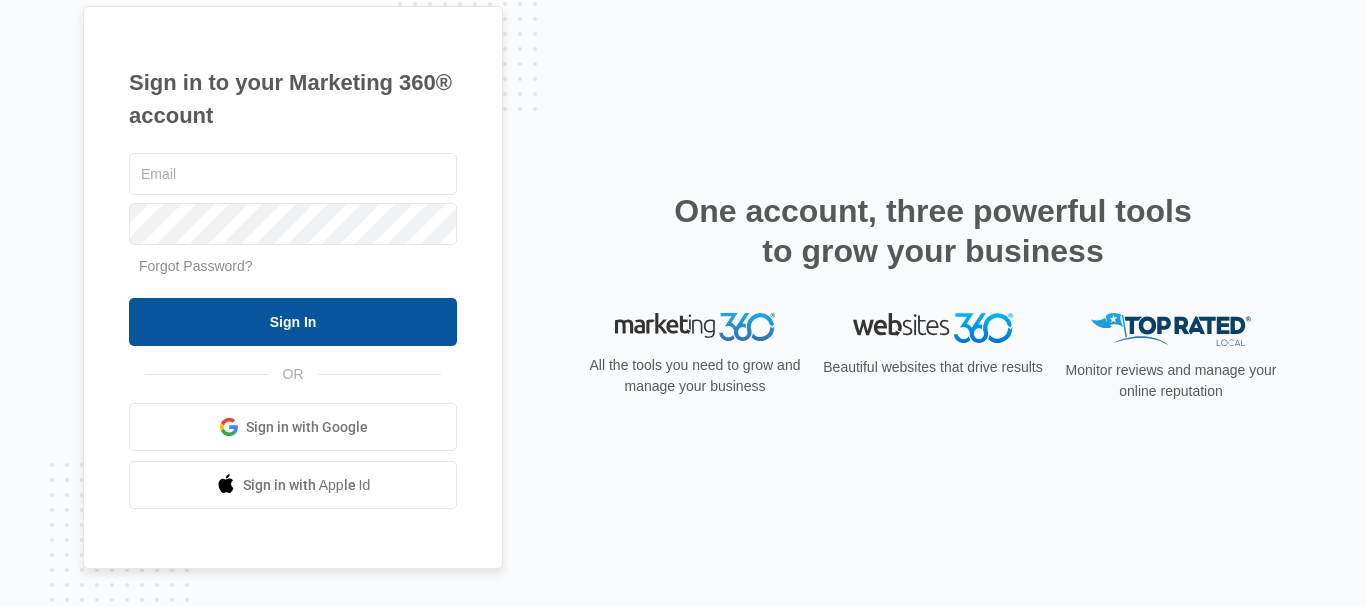 type on "[EMAIL]" 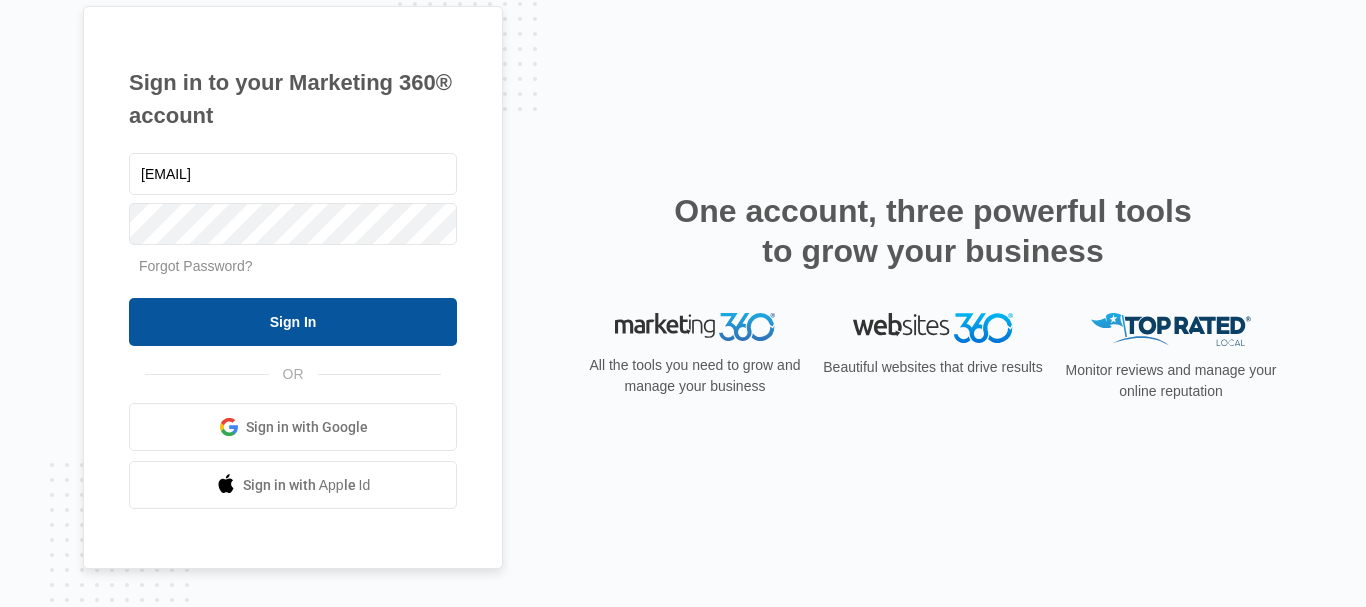 click on "Sign In" at bounding box center [293, 322] 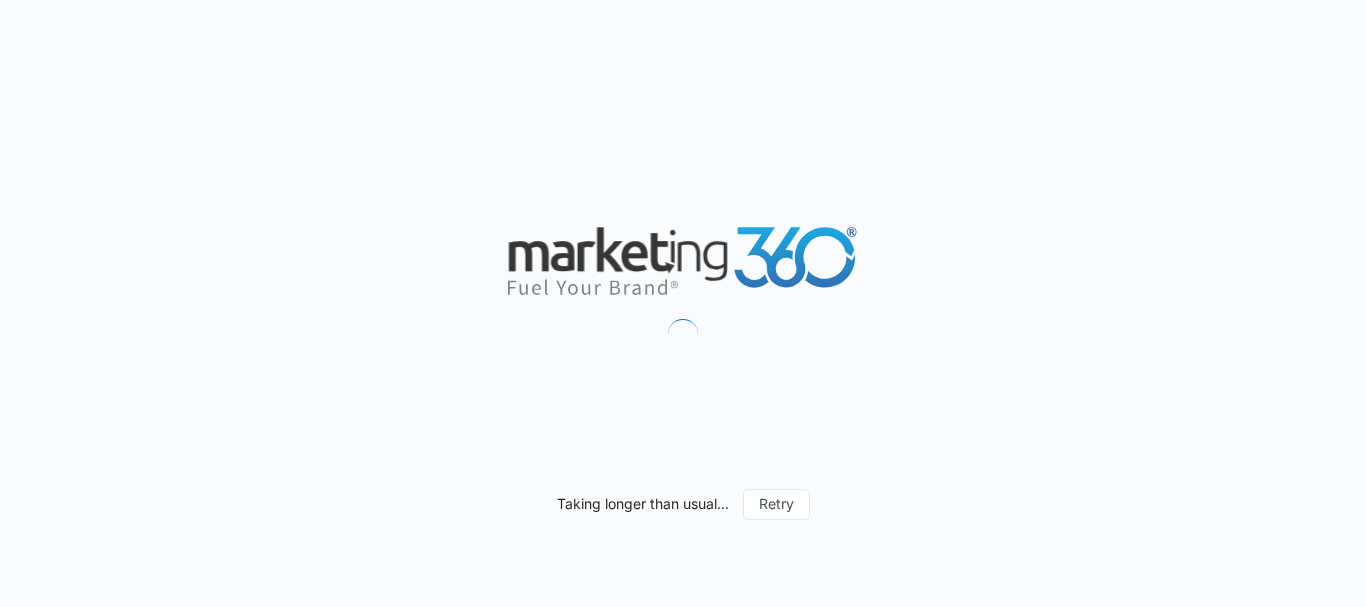 scroll, scrollTop: 0, scrollLeft: 0, axis: both 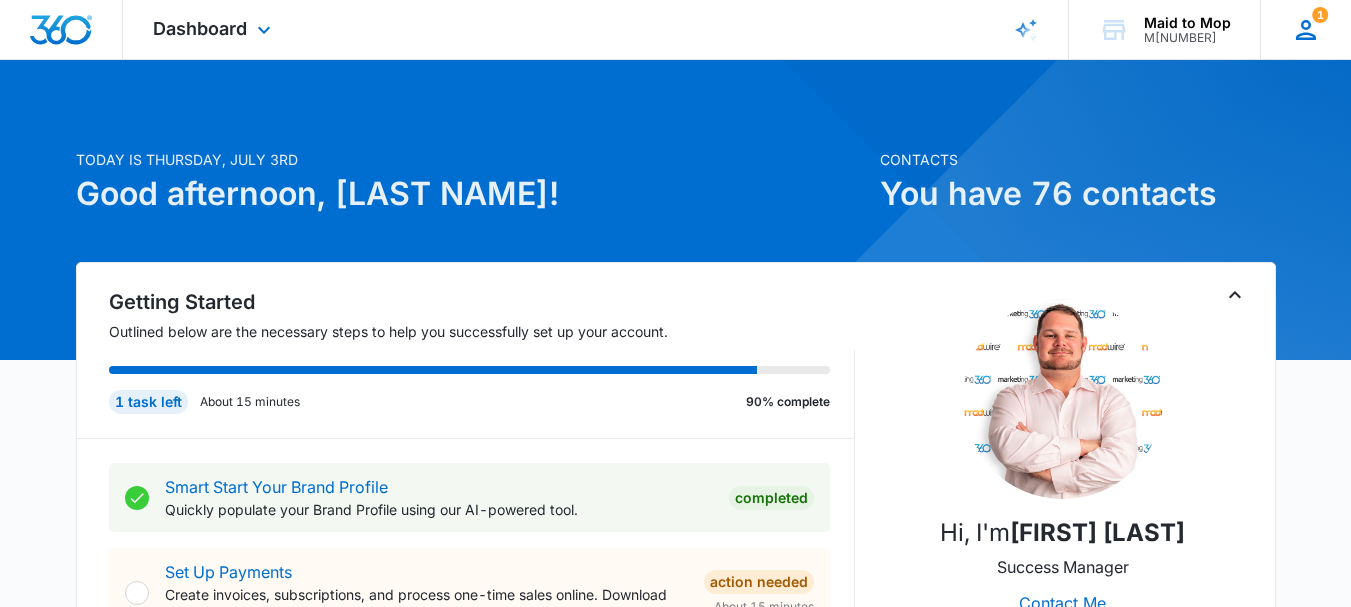 click at bounding box center (1306, 30) 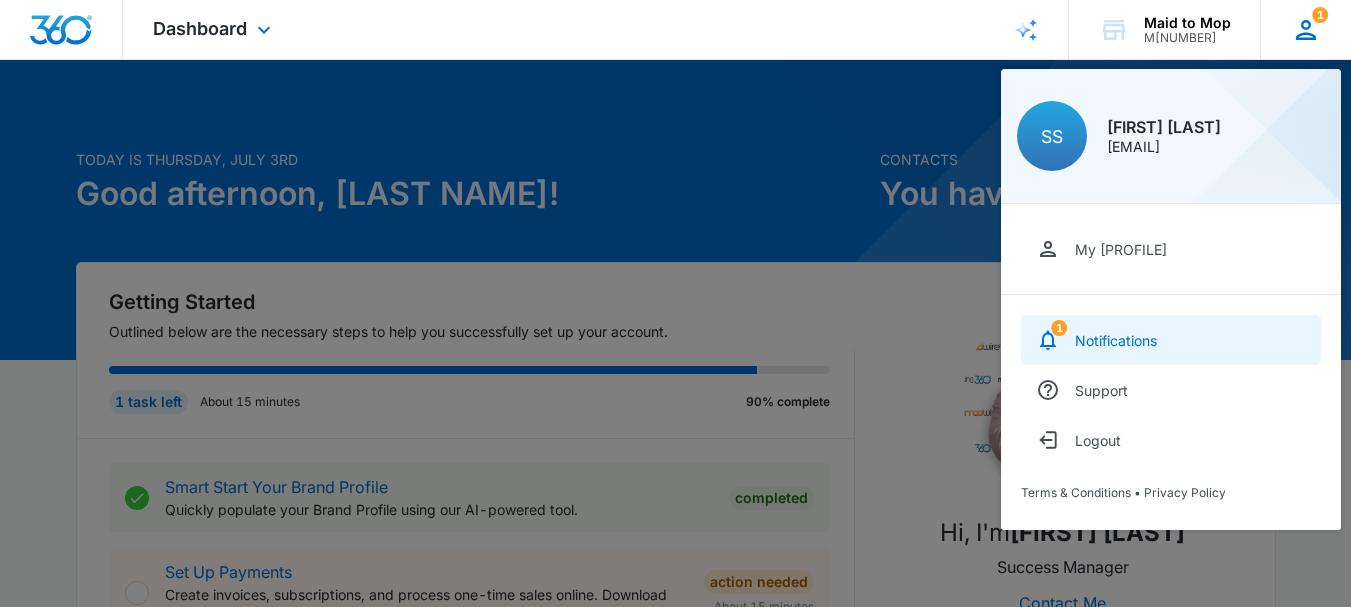 click on "1 Notifications" at bounding box center (1171, 340) 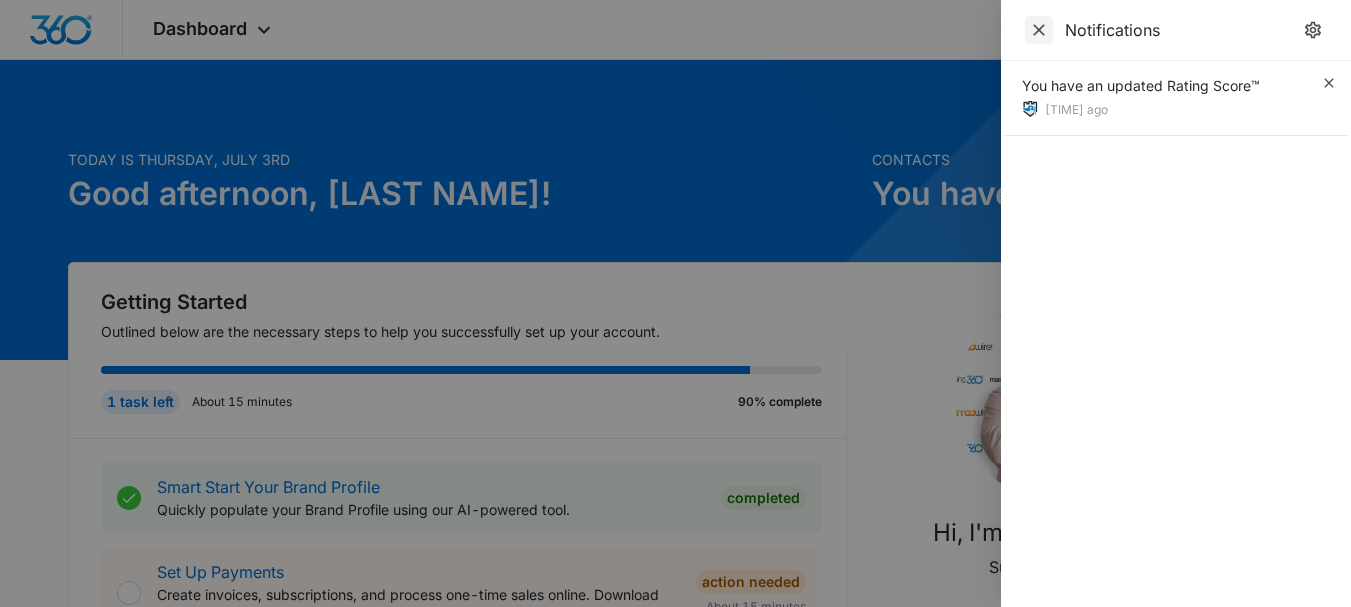 click at bounding box center [1039, 30] 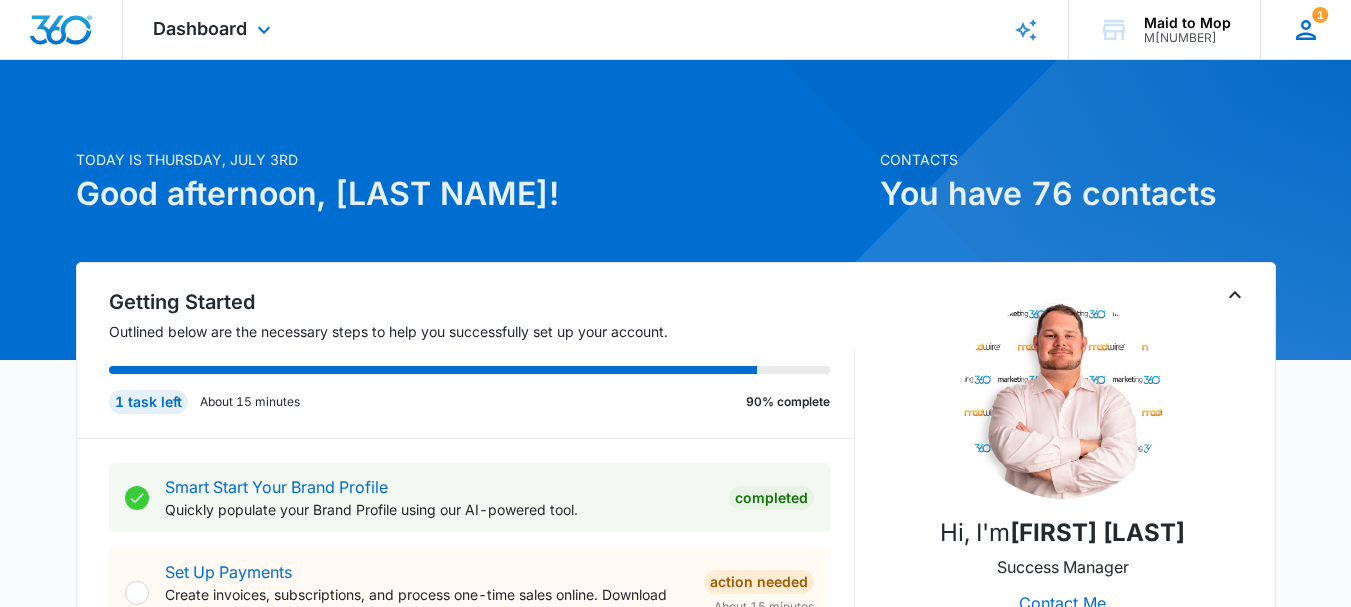 click at bounding box center (1306, 30) 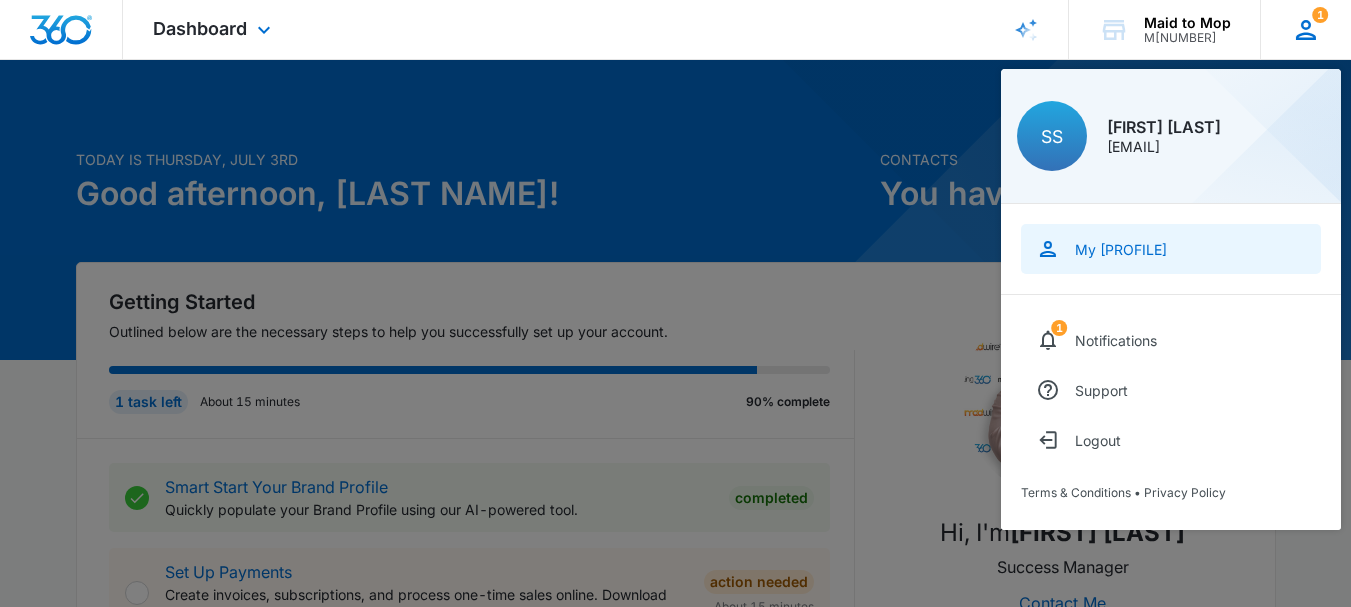 click on "My [PROFILE]" at bounding box center [1121, 249] 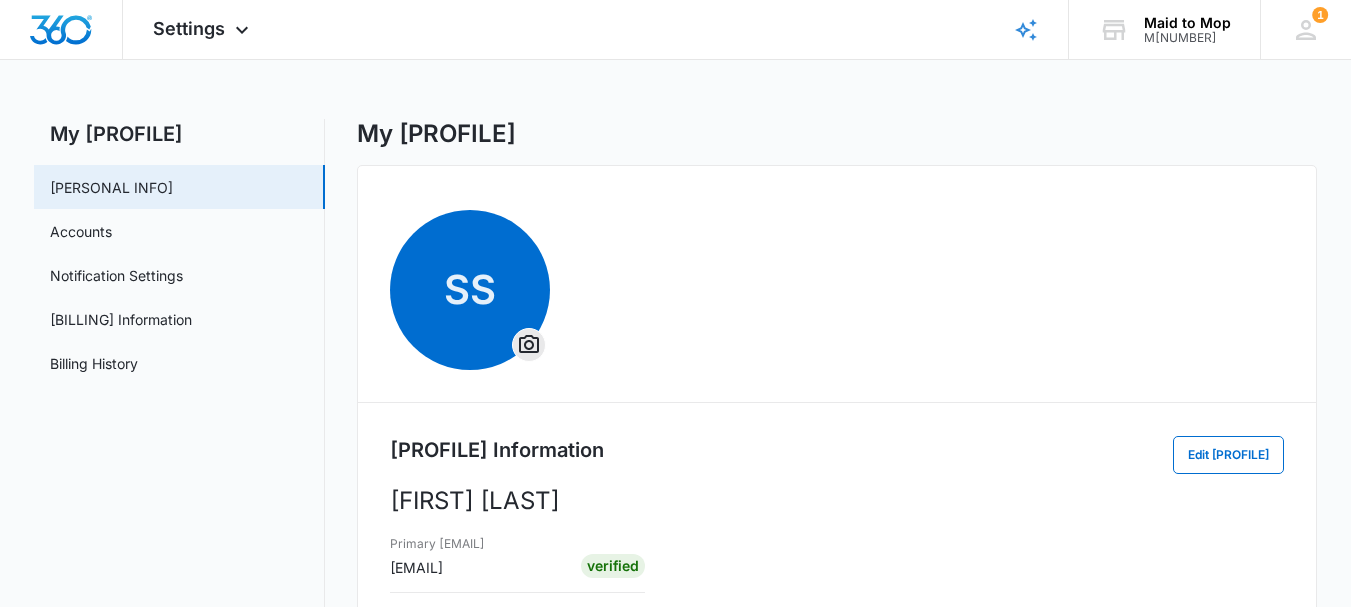 scroll, scrollTop: 0, scrollLeft: 0, axis: both 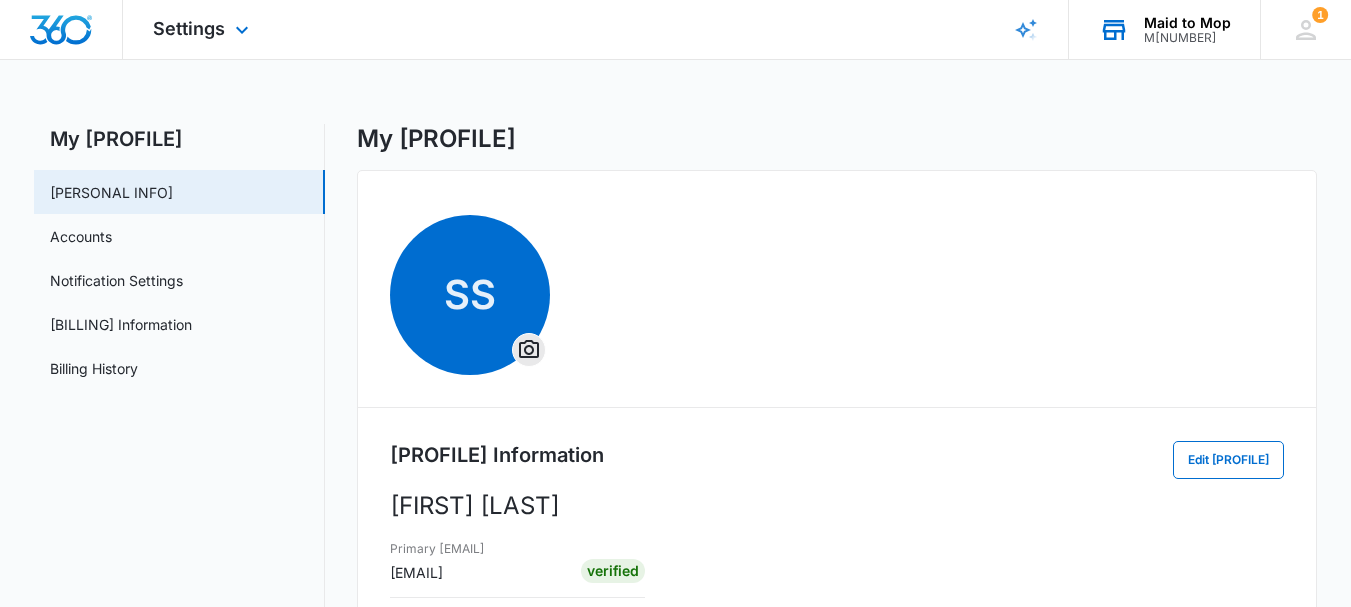click at bounding box center [1114, 30] 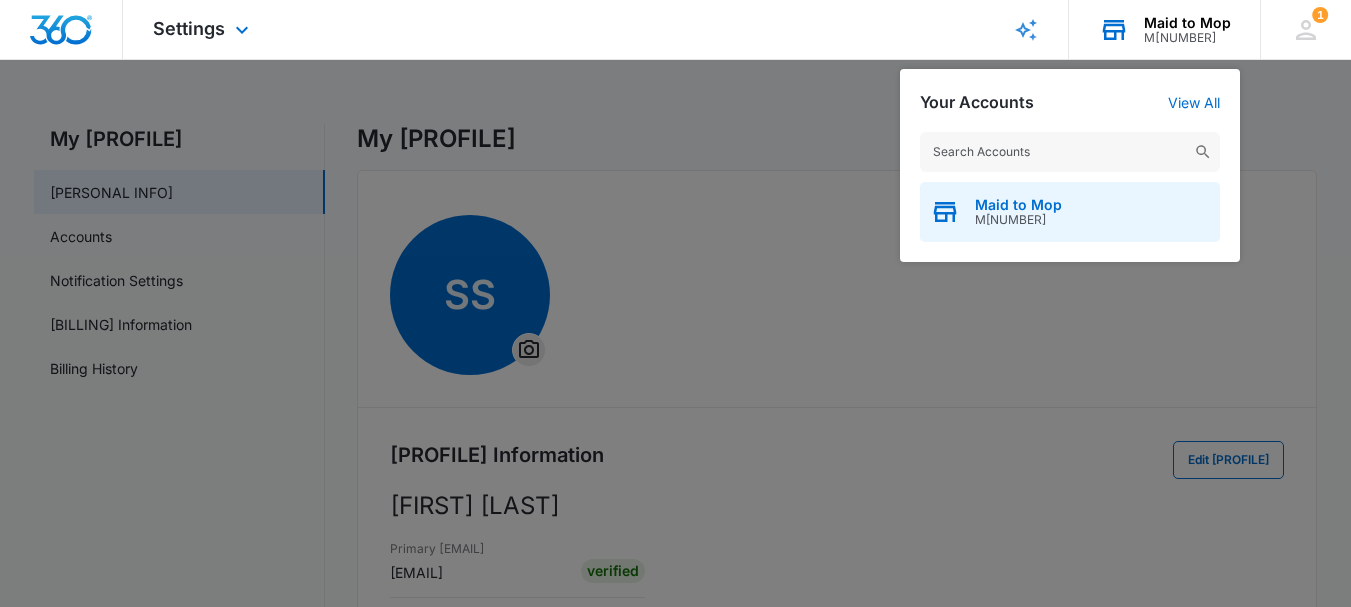 click on "M[NUMBER]" at bounding box center (1018, 220) 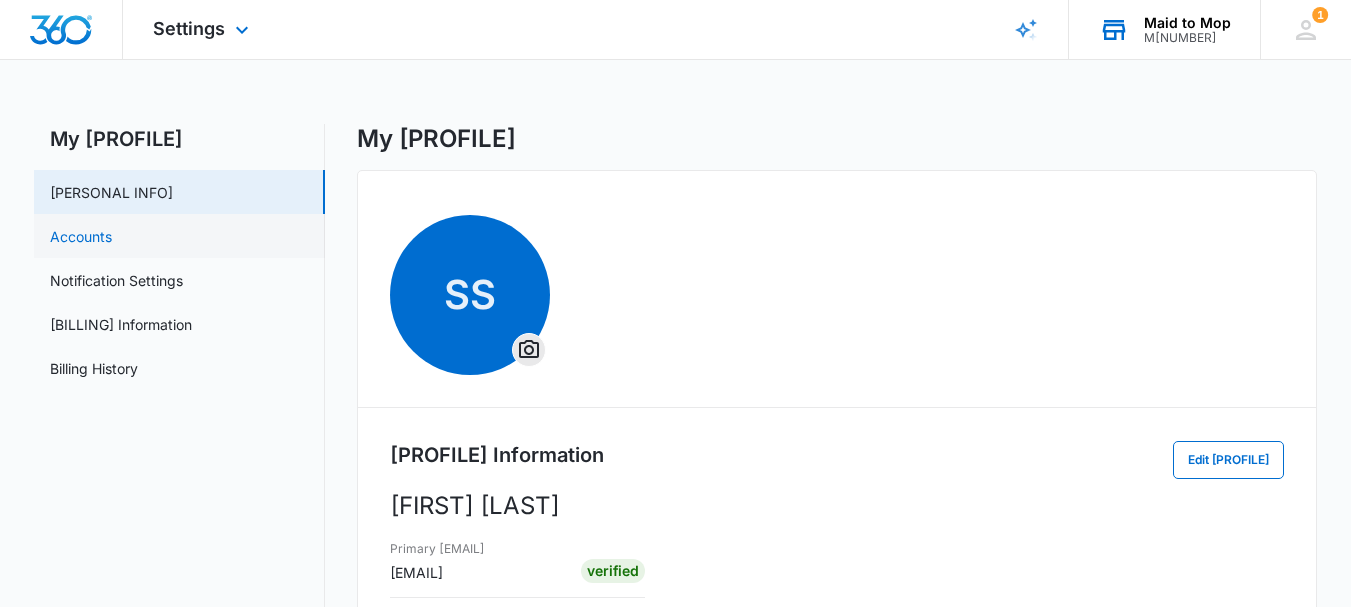 click on "Accounts" at bounding box center (81, 236) 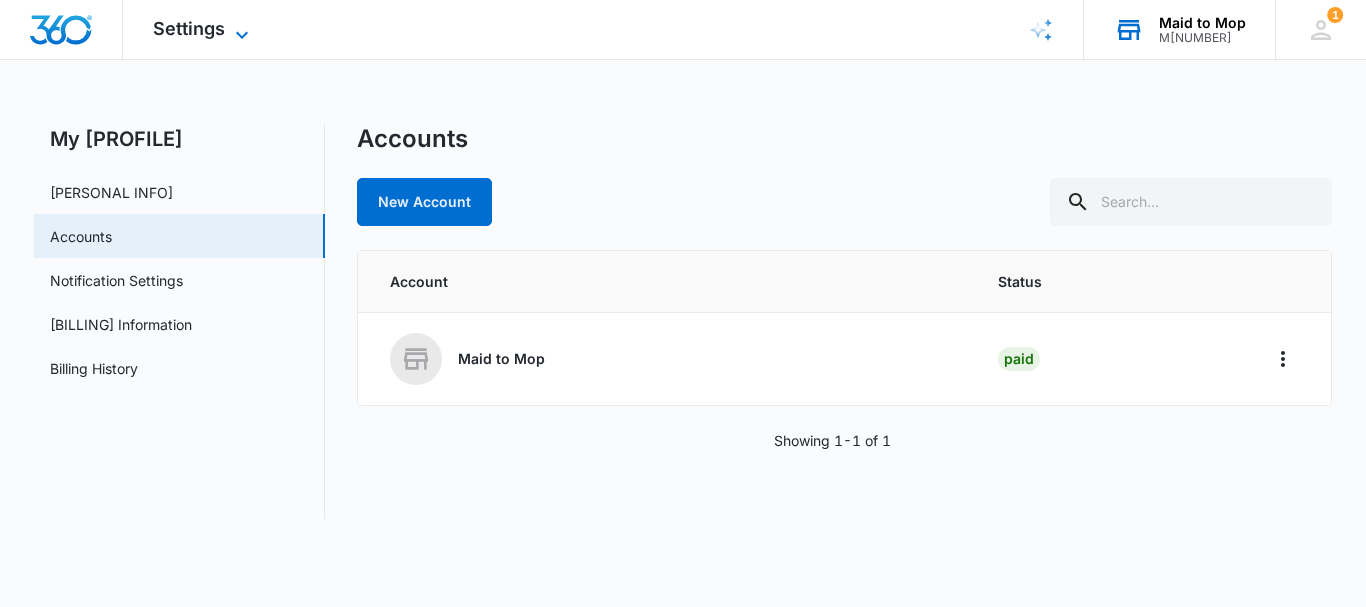 click on "Settings" at bounding box center [189, 28] 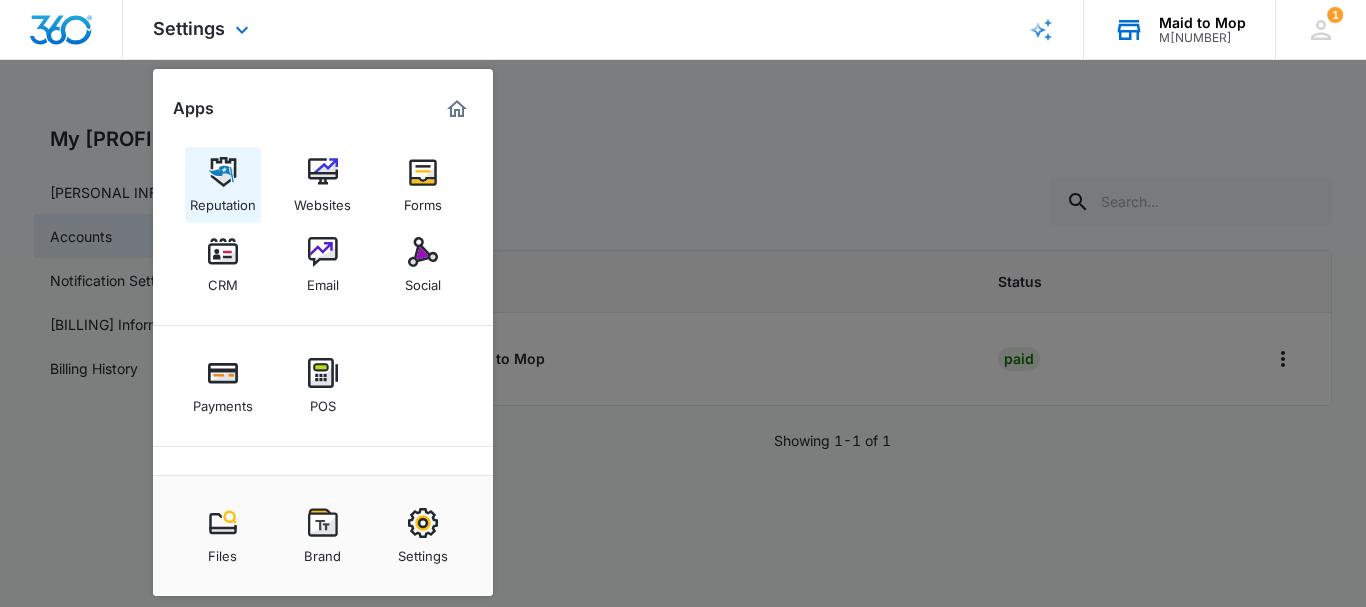 click at bounding box center [223, 172] 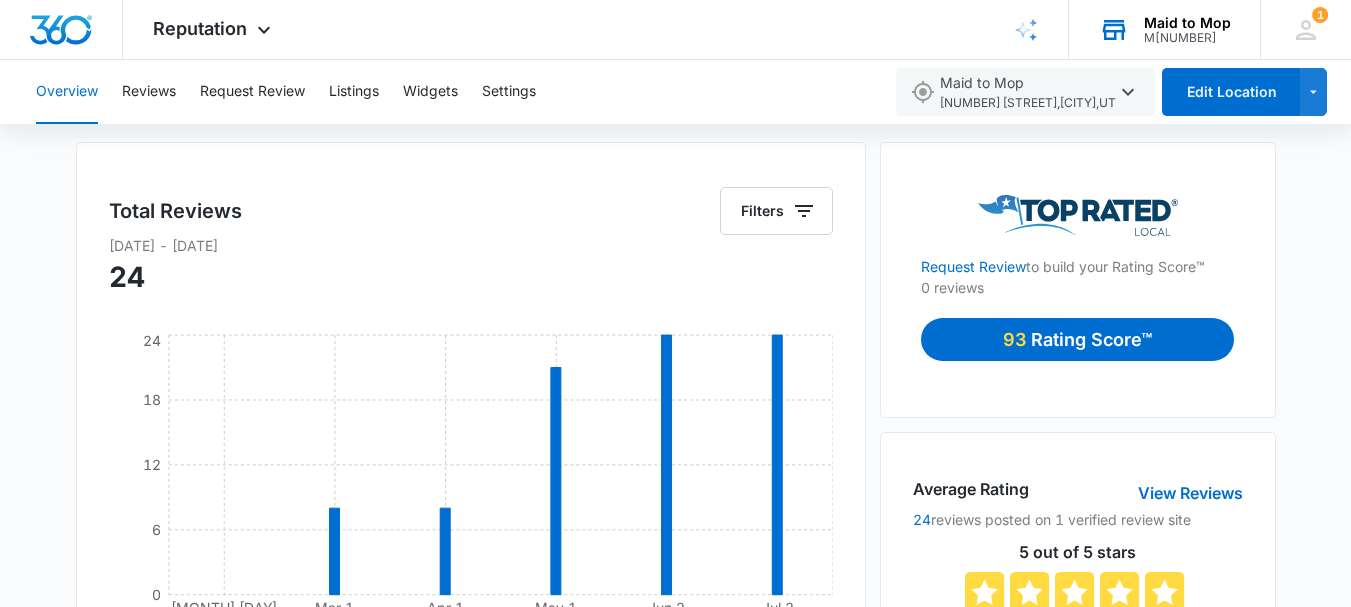 scroll, scrollTop: 0, scrollLeft: 0, axis: both 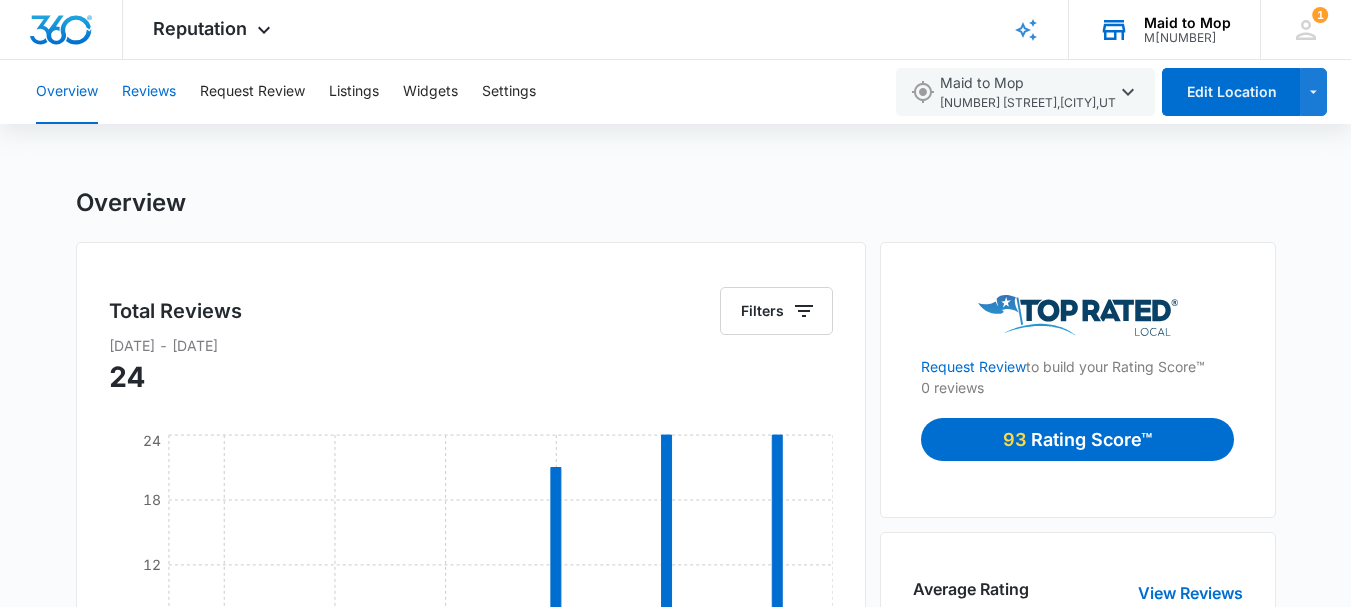 click on "Reviews" at bounding box center [149, 92] 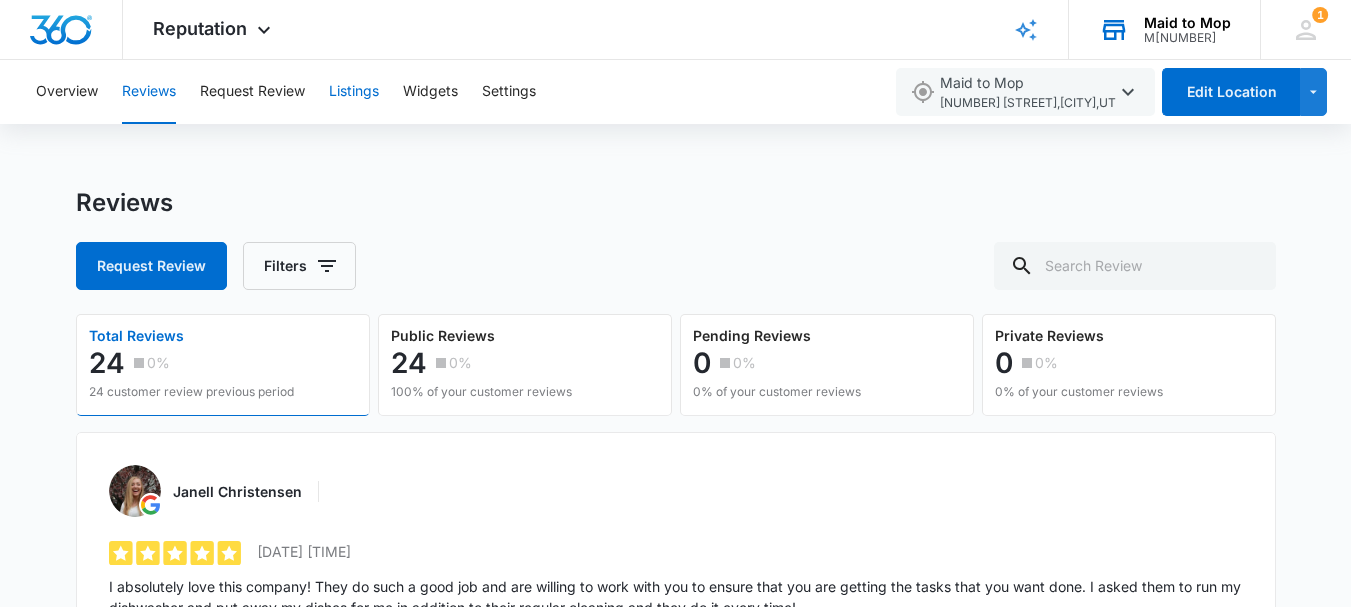 click on "Listings" at bounding box center [354, 92] 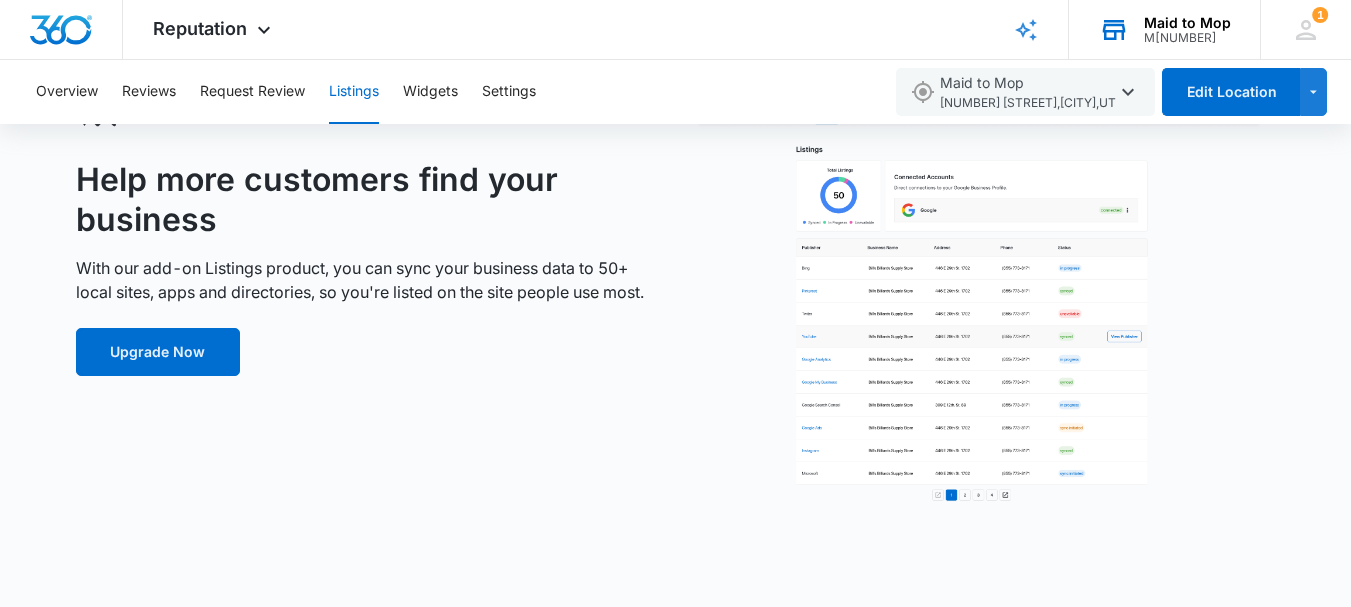 scroll, scrollTop: 0, scrollLeft: 0, axis: both 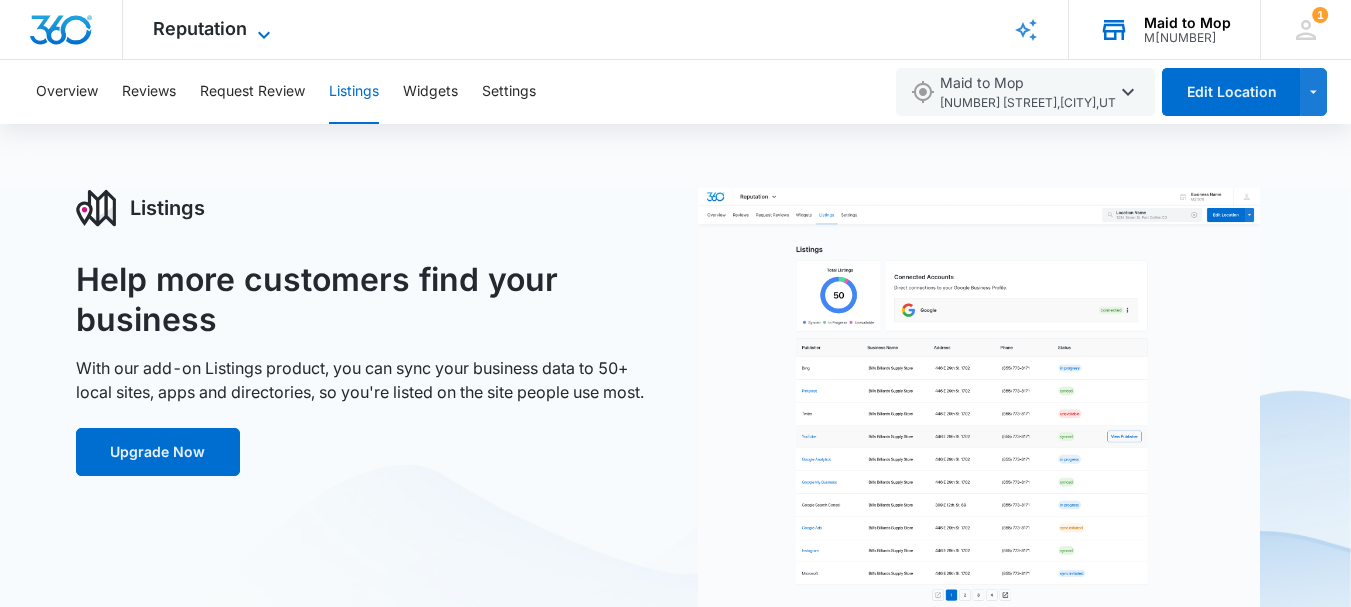 click on "Reputation" at bounding box center [200, 28] 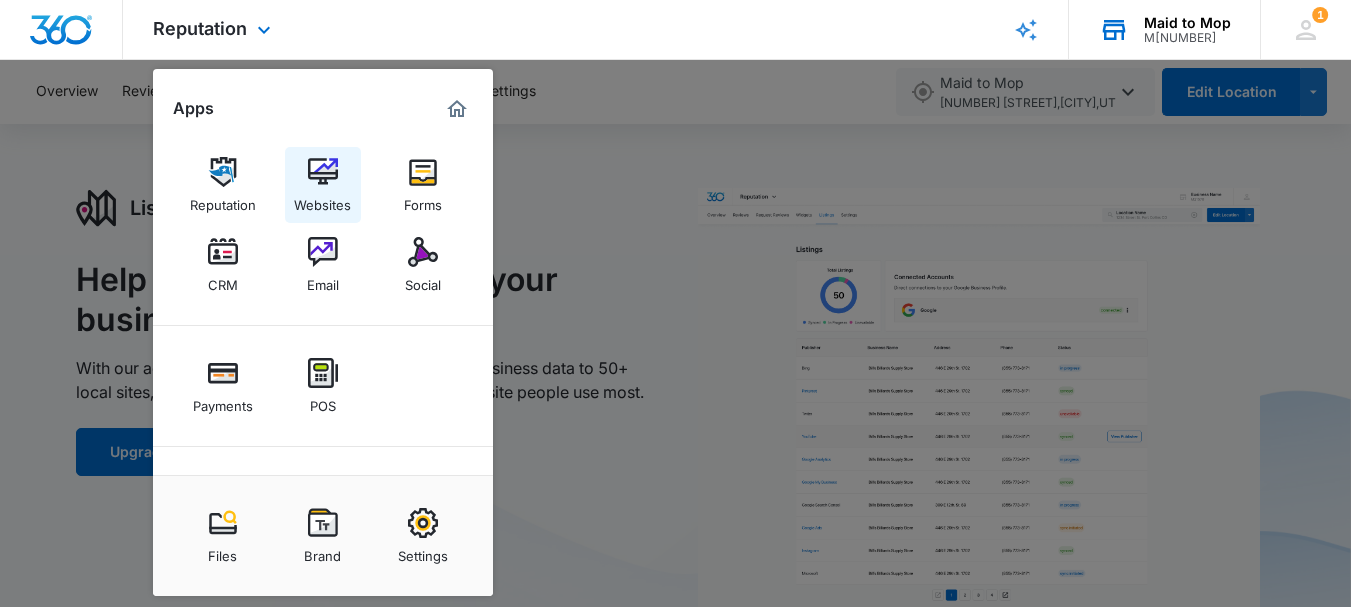 click at bounding box center (323, 172) 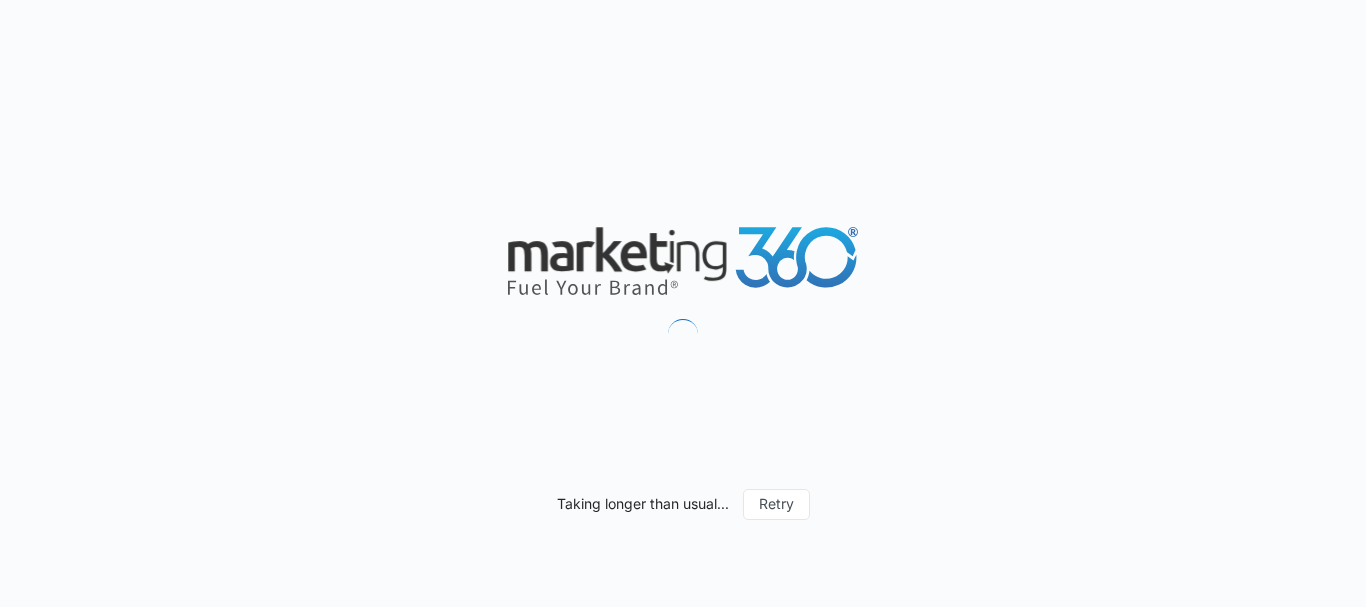 scroll, scrollTop: 0, scrollLeft: 0, axis: both 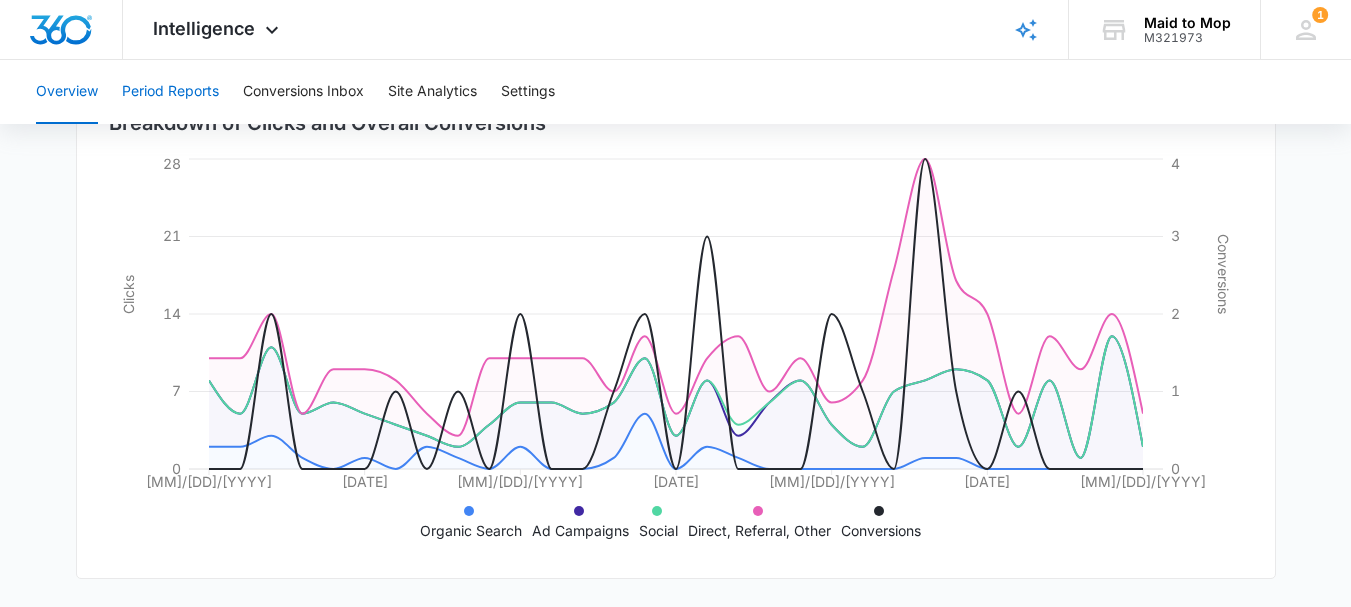 click on "Period Reports" at bounding box center (170, 92) 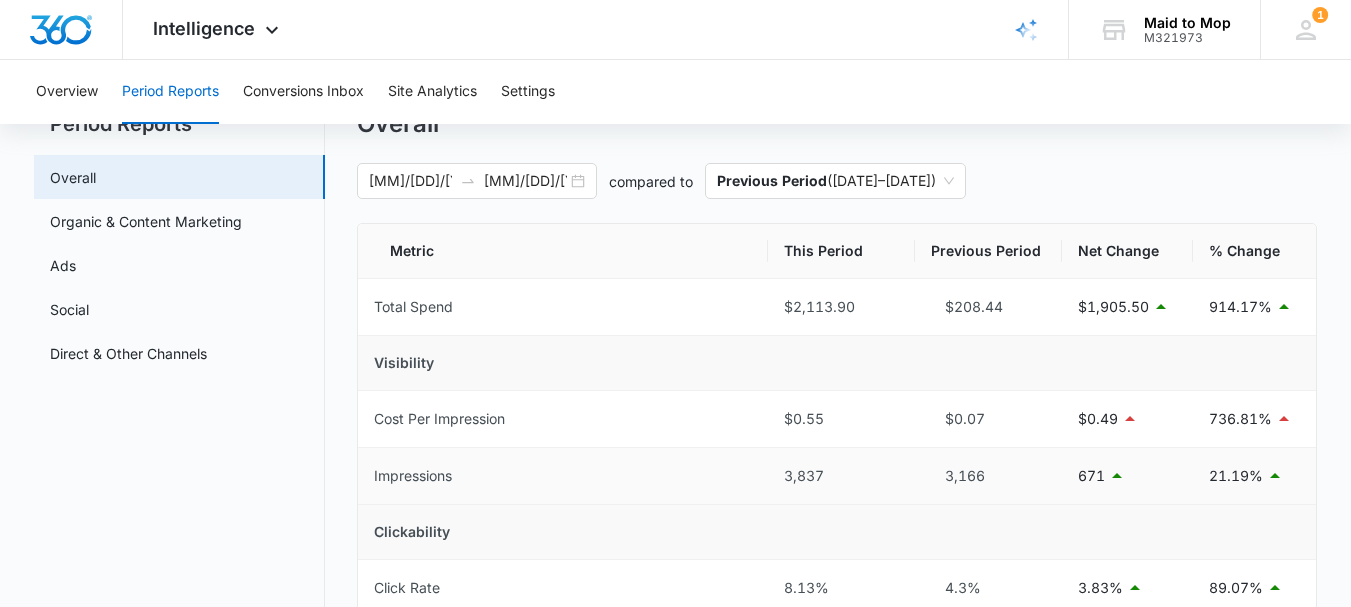 scroll, scrollTop: 100, scrollLeft: 0, axis: vertical 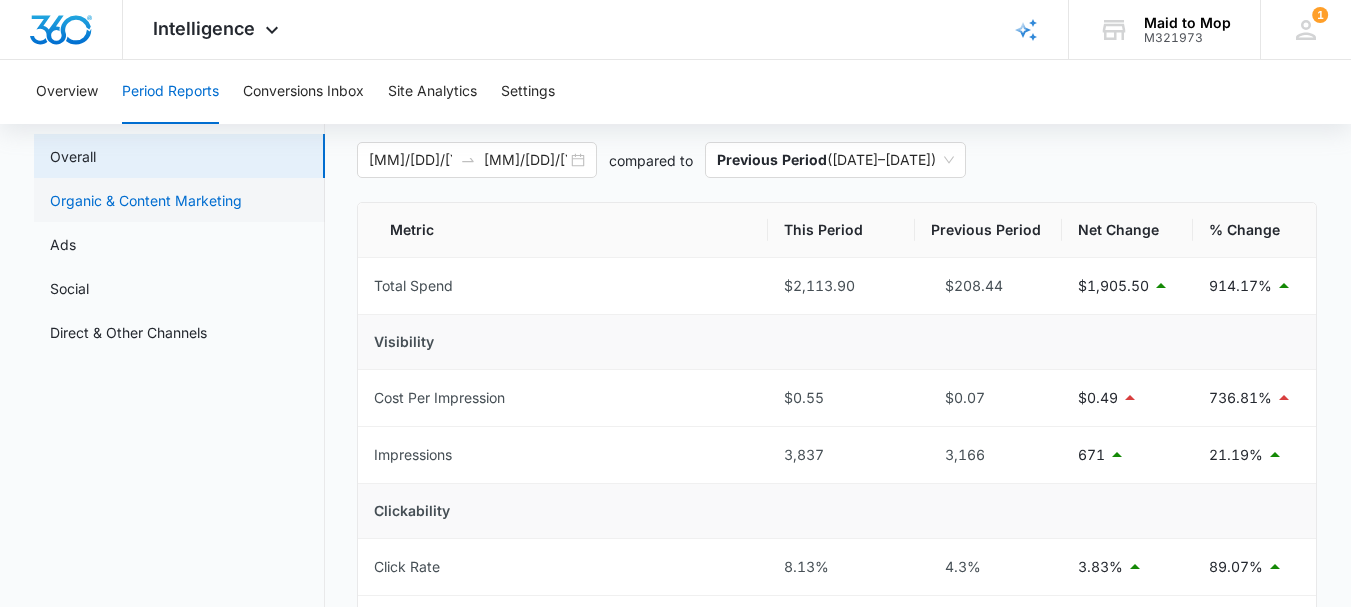 click on "Organic & Content Marketing" at bounding box center (146, 200) 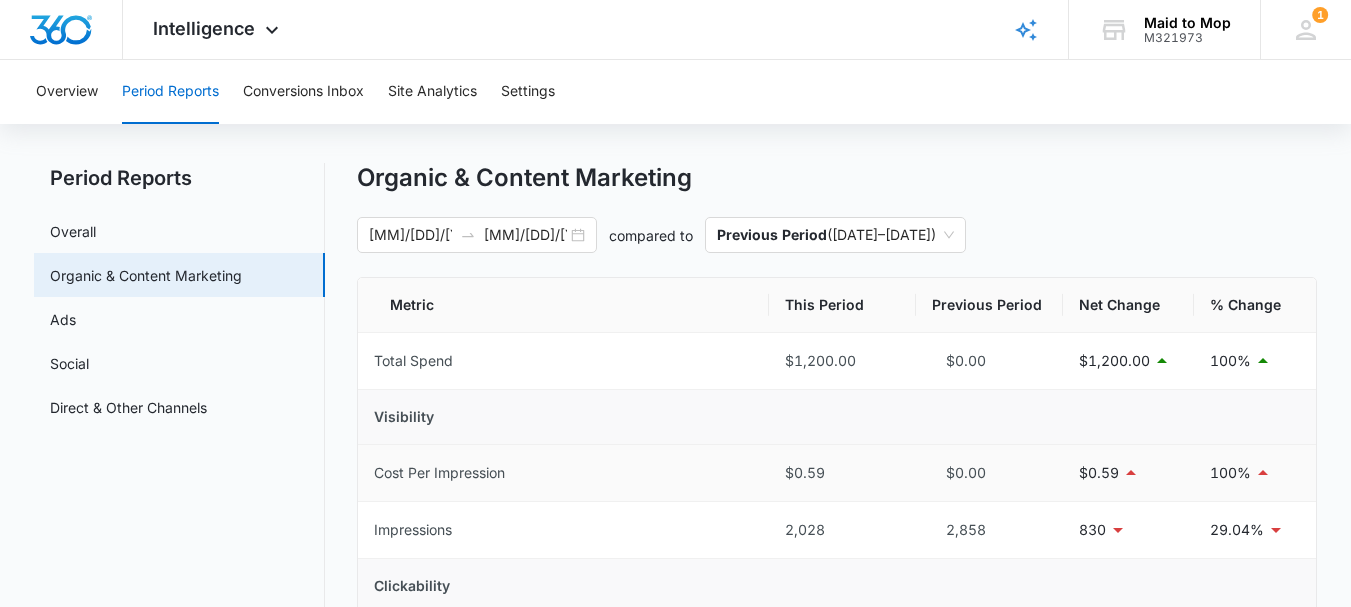 scroll, scrollTop: 0, scrollLeft: 0, axis: both 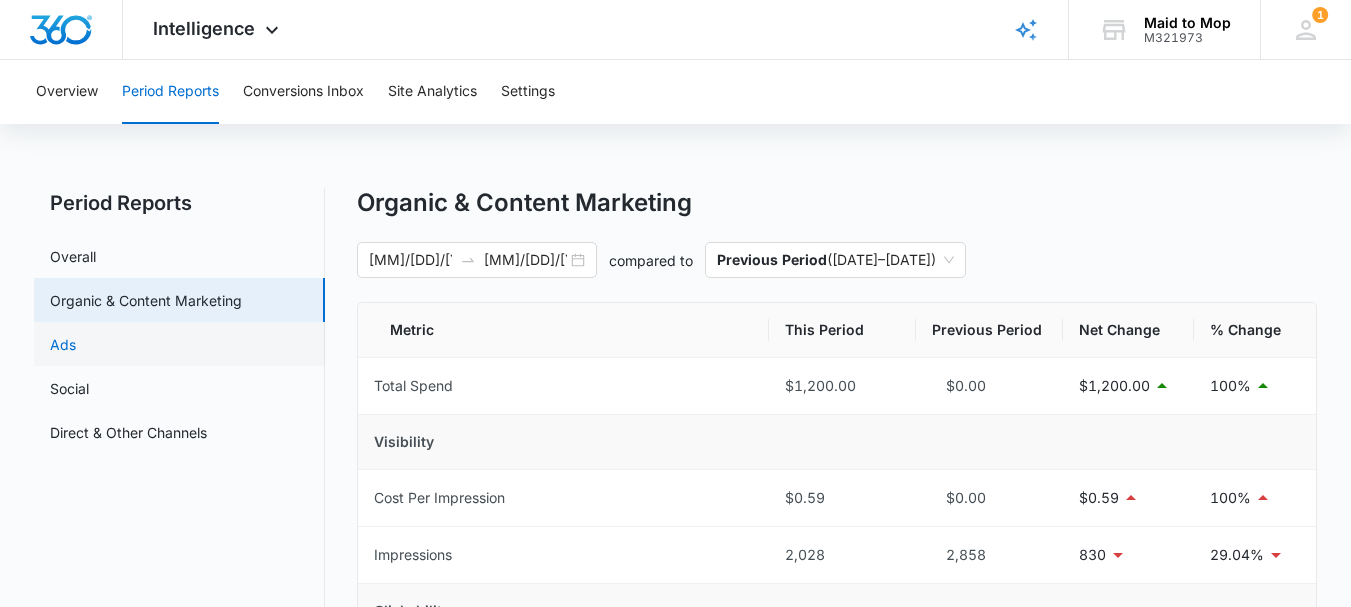 click on "Ads" at bounding box center [63, 344] 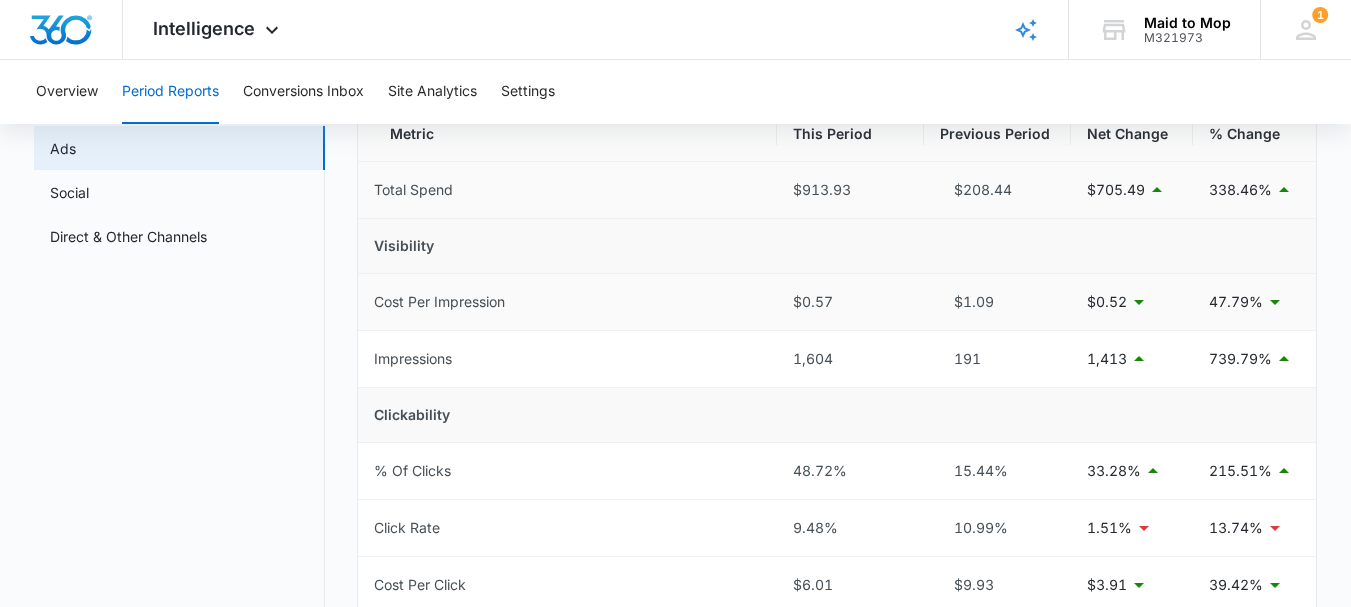 scroll, scrollTop: 200, scrollLeft: 0, axis: vertical 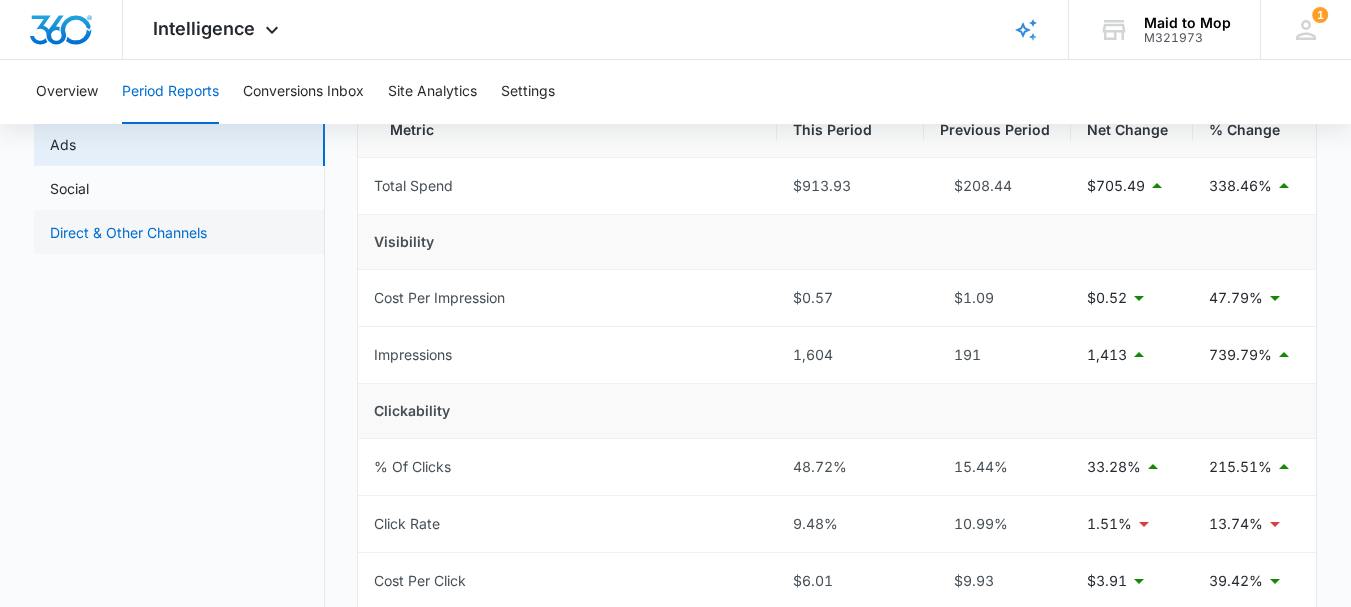 click on "Direct & Other Channels" at bounding box center [128, 232] 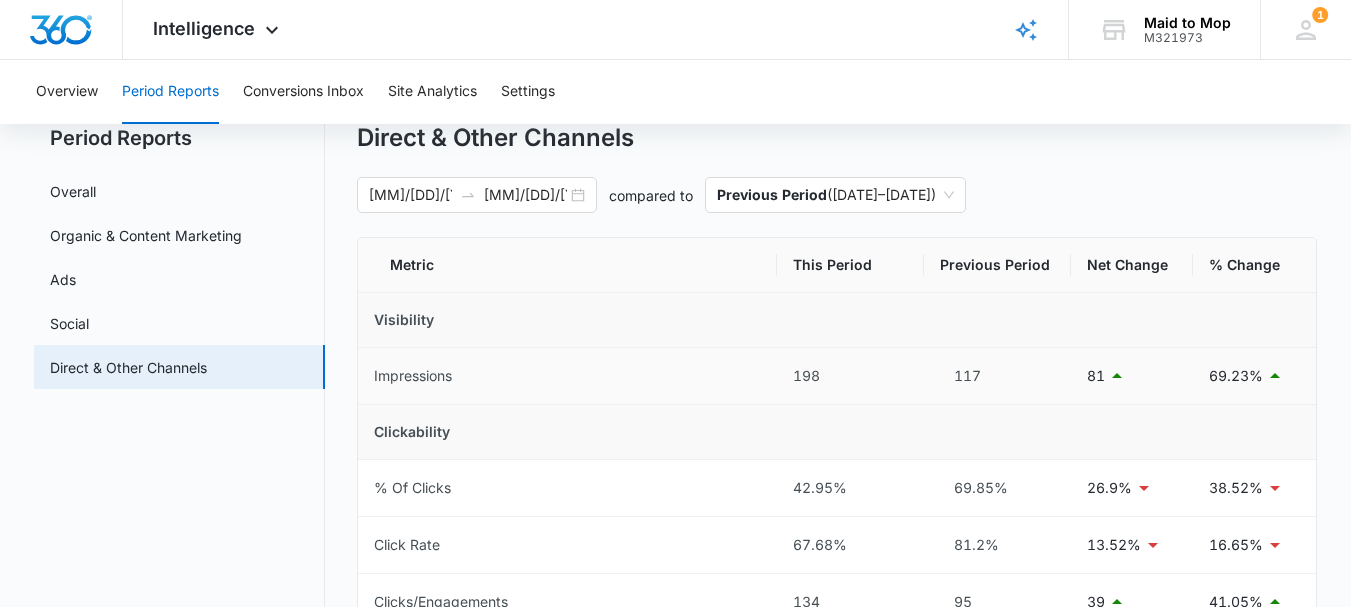 scroll, scrollTop: 100, scrollLeft: 0, axis: vertical 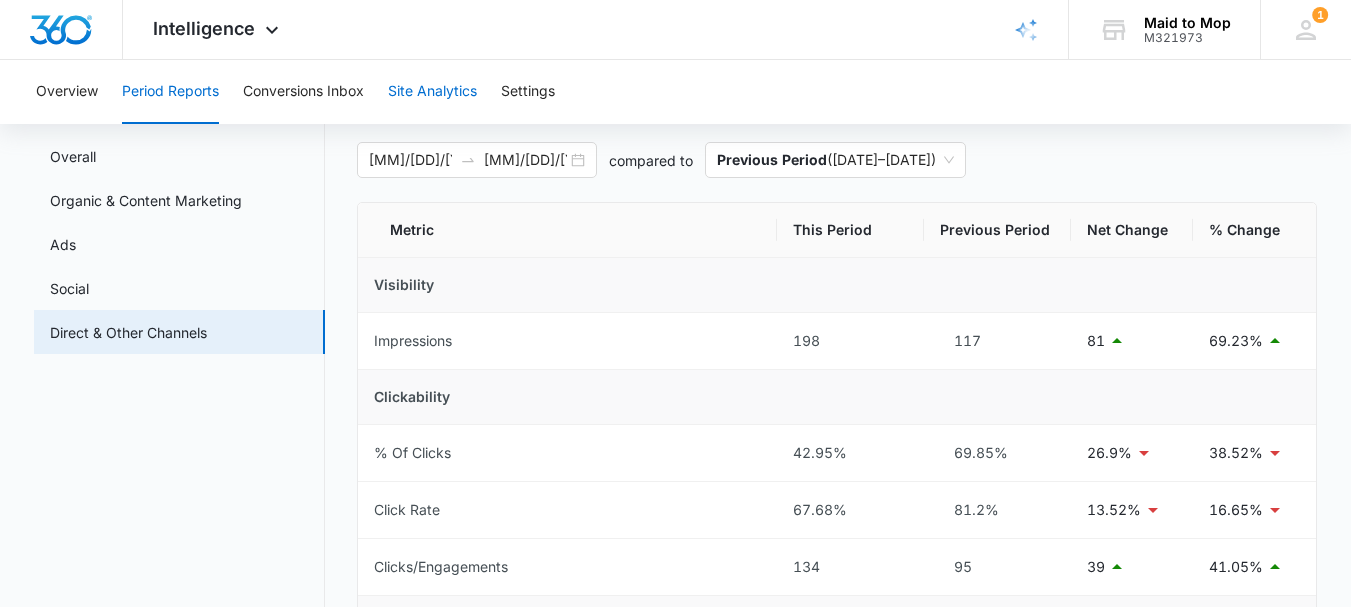 click on "Site Analytics" at bounding box center (432, 92) 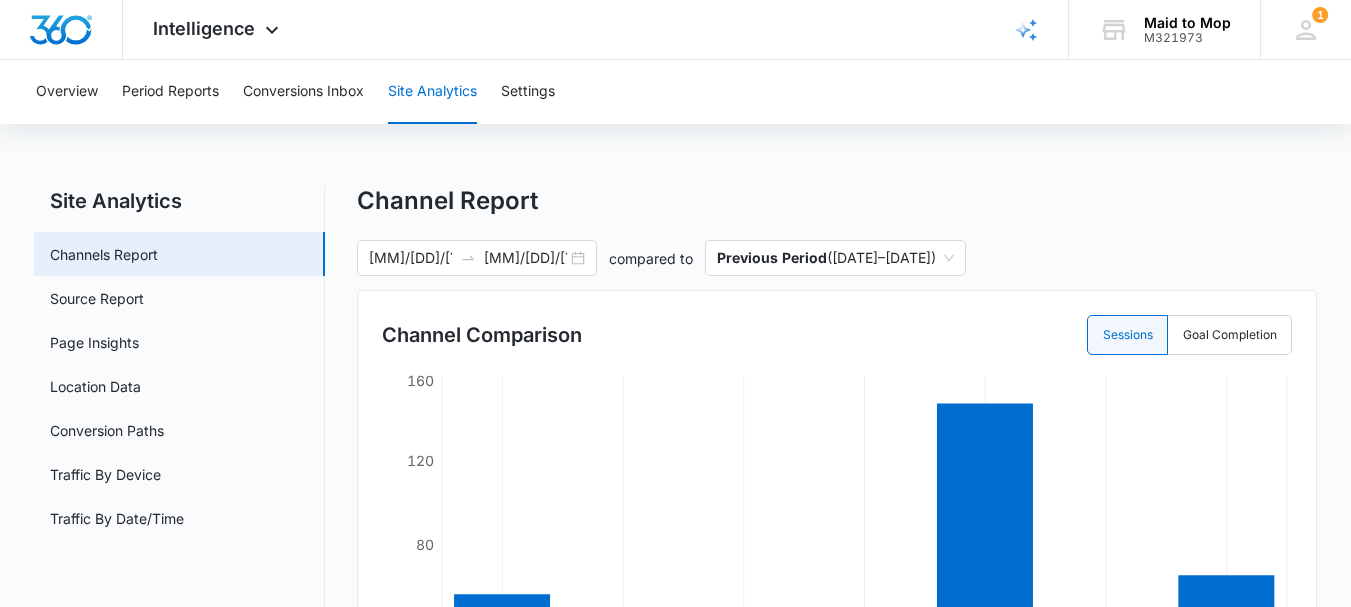 scroll, scrollTop: 0, scrollLeft: 0, axis: both 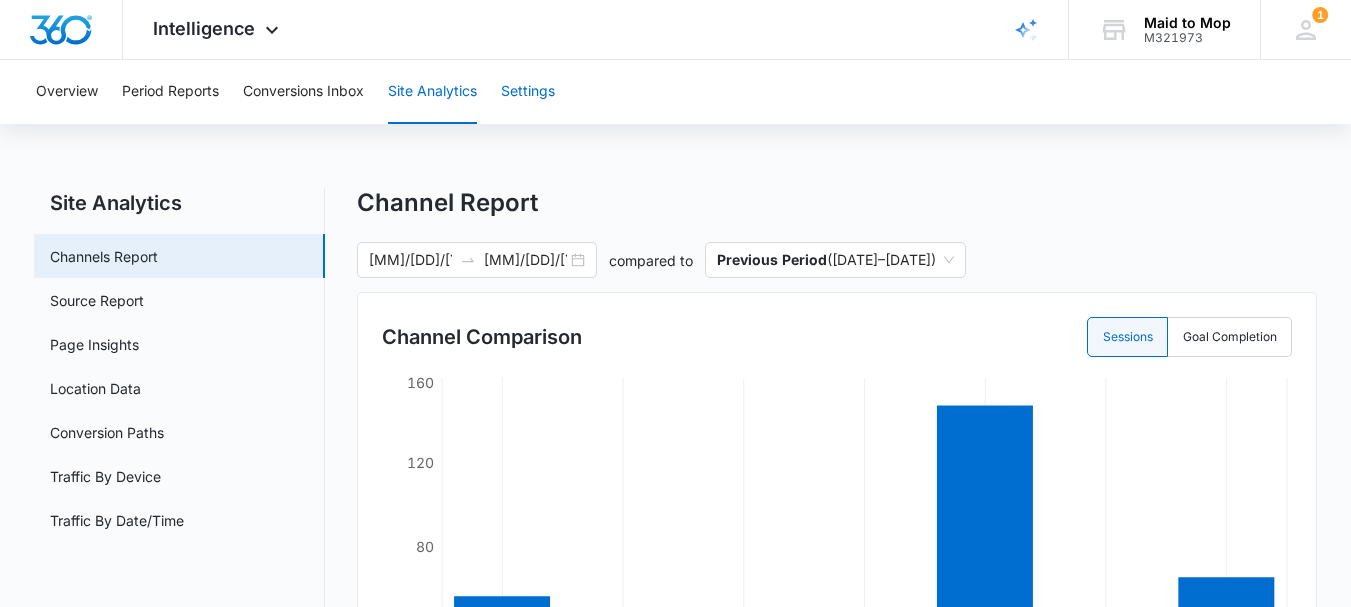 click on "Settings" at bounding box center [528, 92] 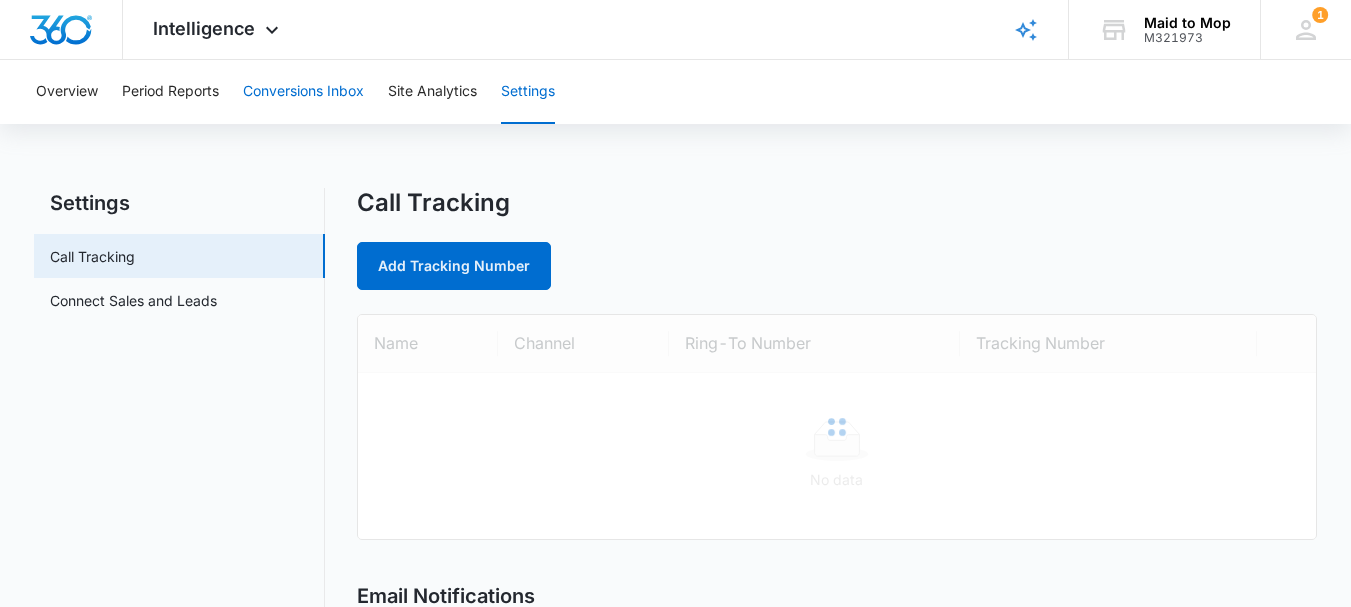 click on "Conversions Inbox" at bounding box center (303, 92) 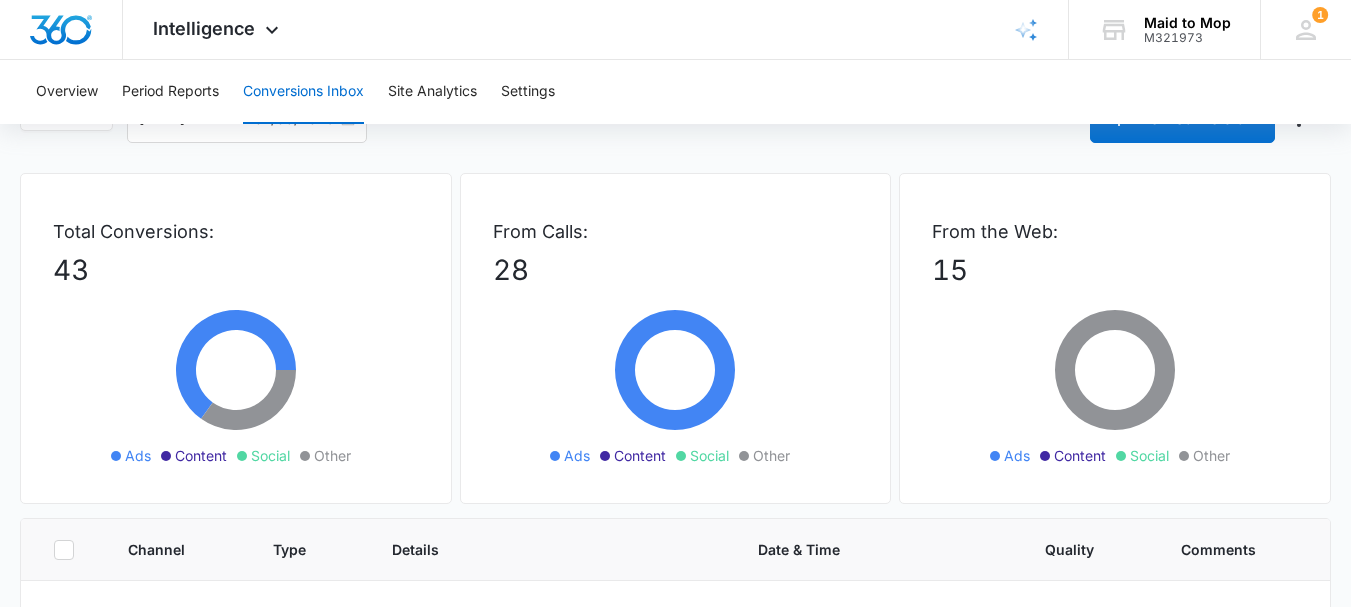 scroll, scrollTop: 0, scrollLeft: 0, axis: both 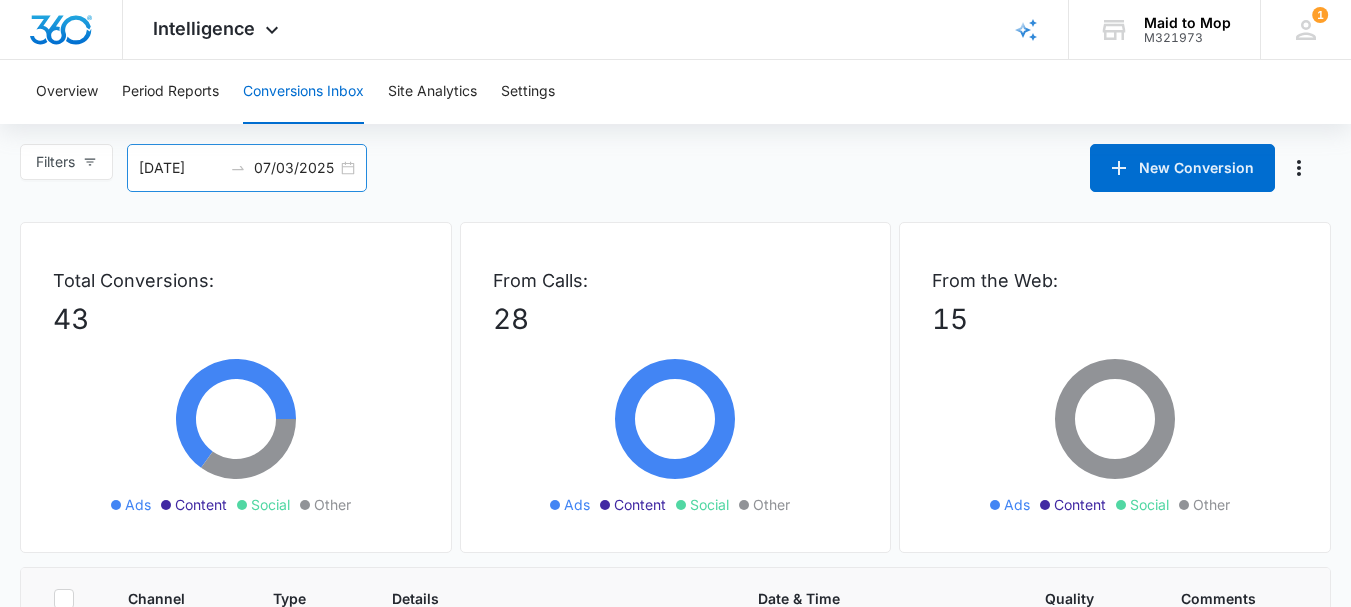 click on "06/03/2025" at bounding box center (180, 168) 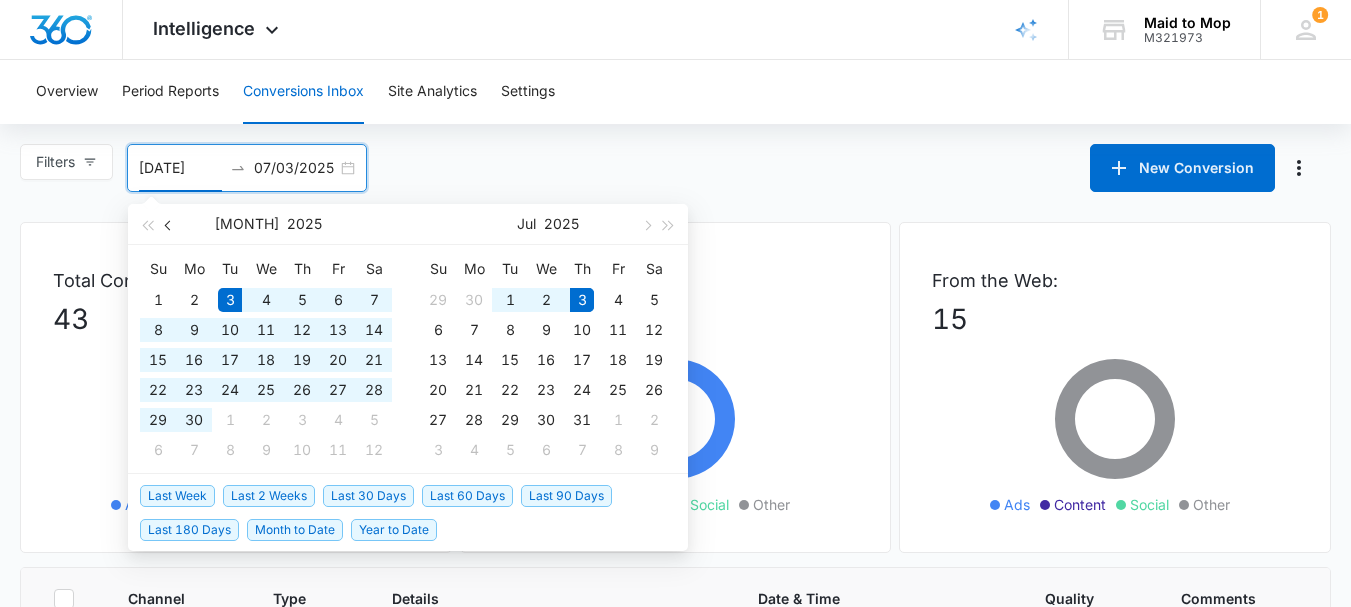 click at bounding box center (169, 224) 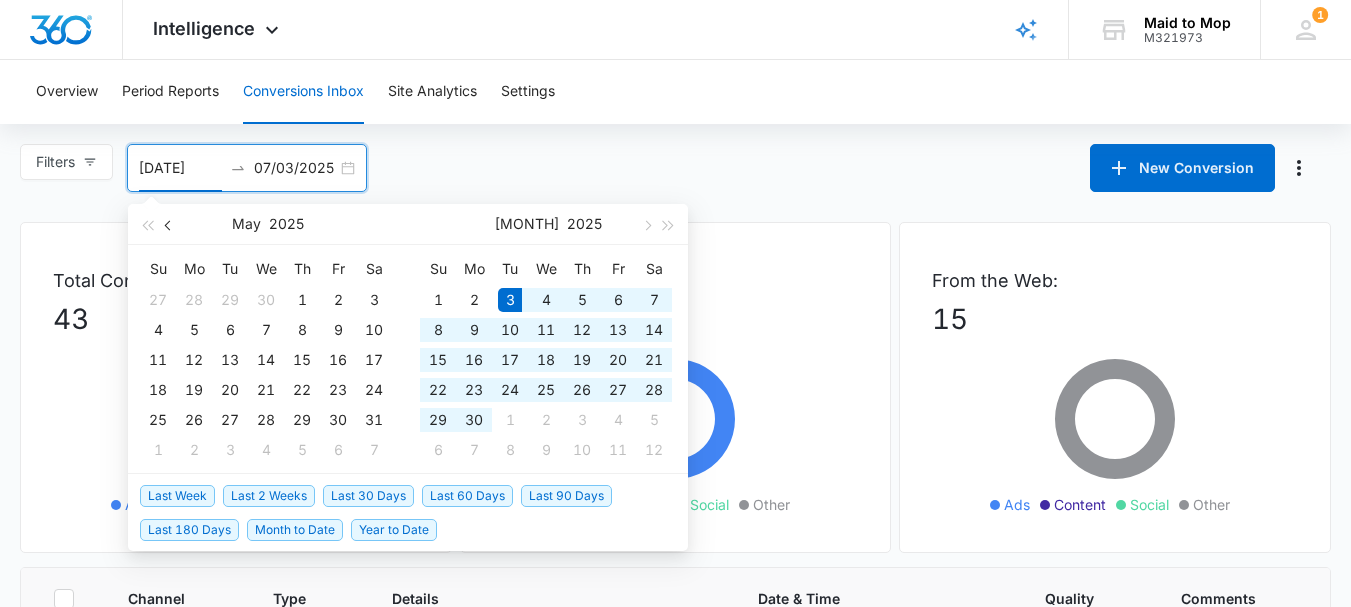 click at bounding box center (169, 224) 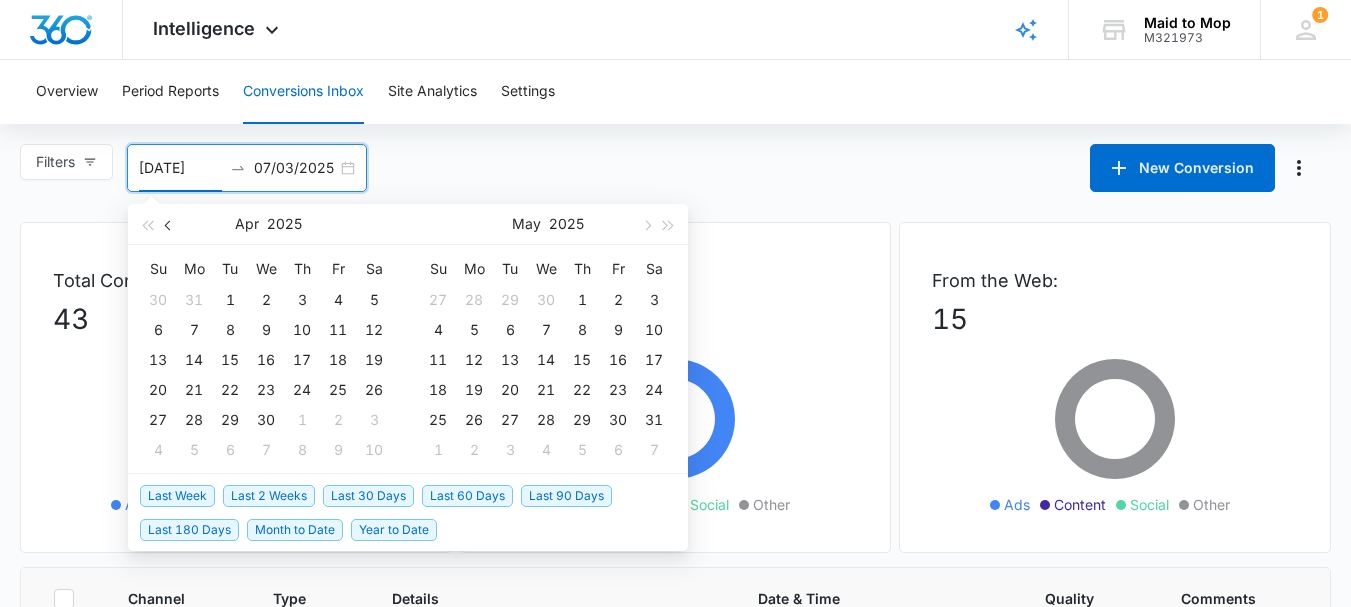 click at bounding box center [169, 224] 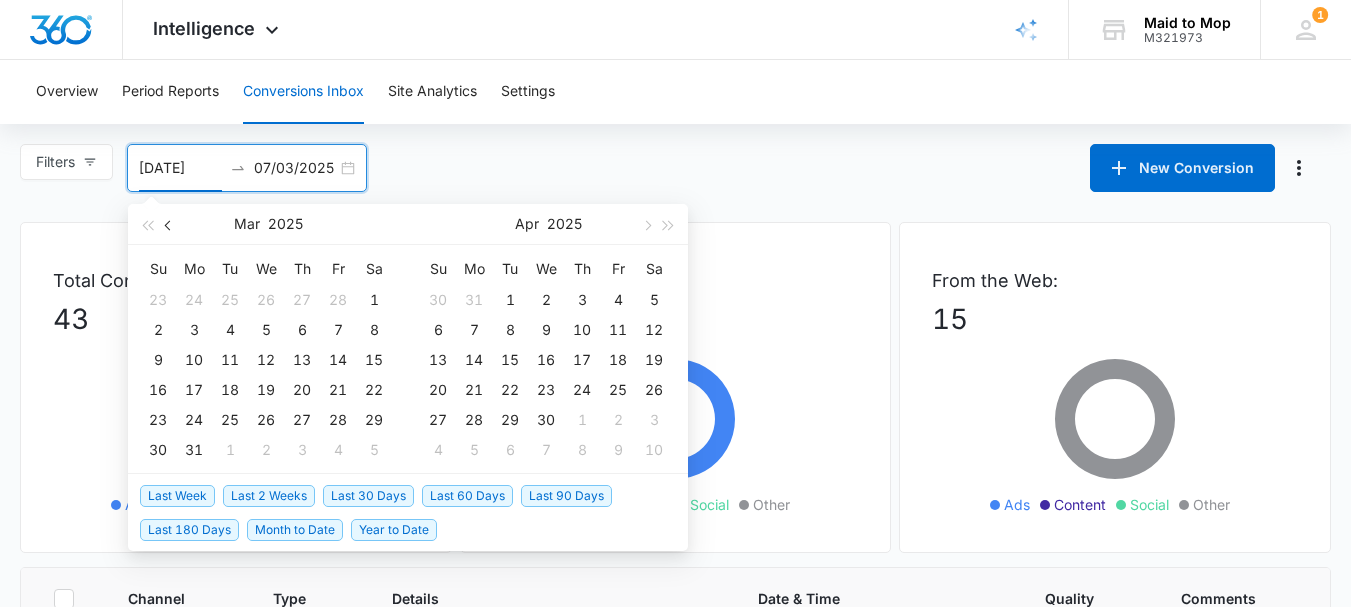 click at bounding box center (169, 224) 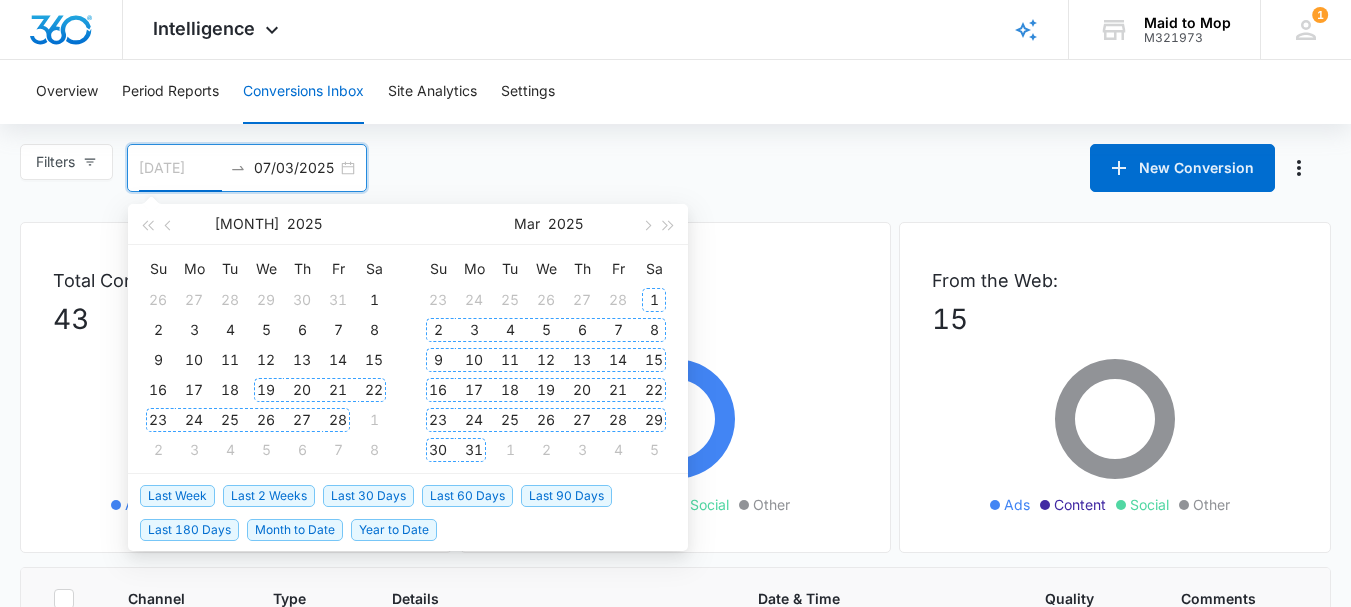 click on "19" at bounding box center [266, 390] 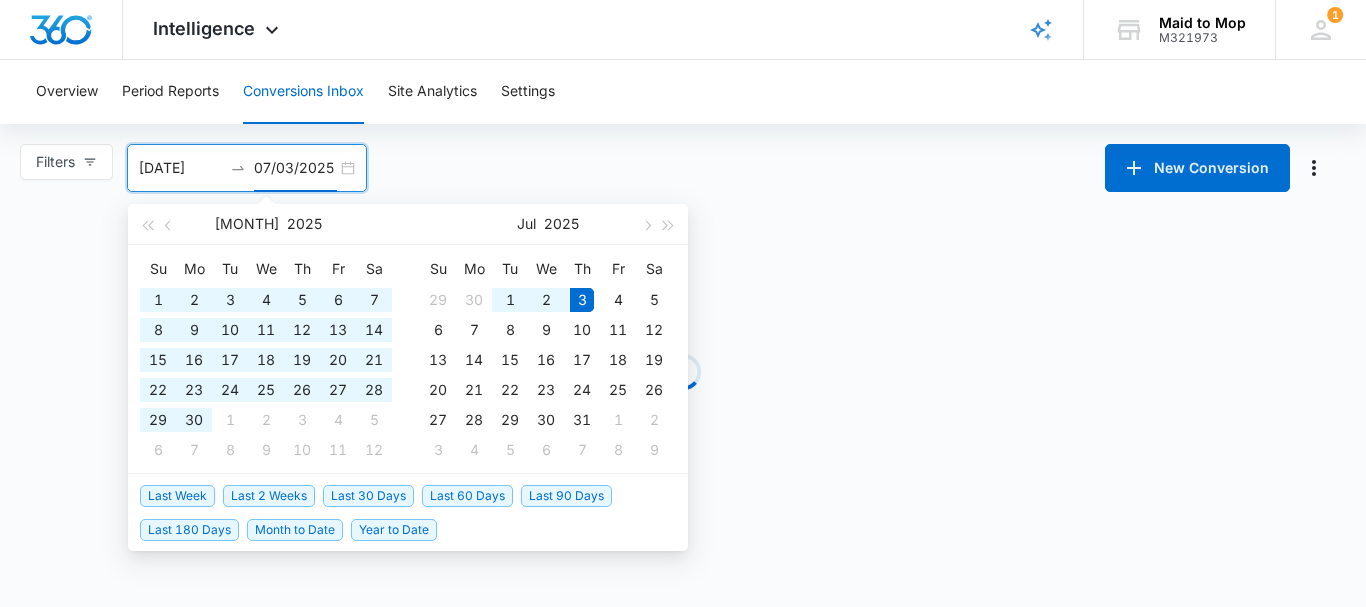 click on "Loading" at bounding box center [683, 372] 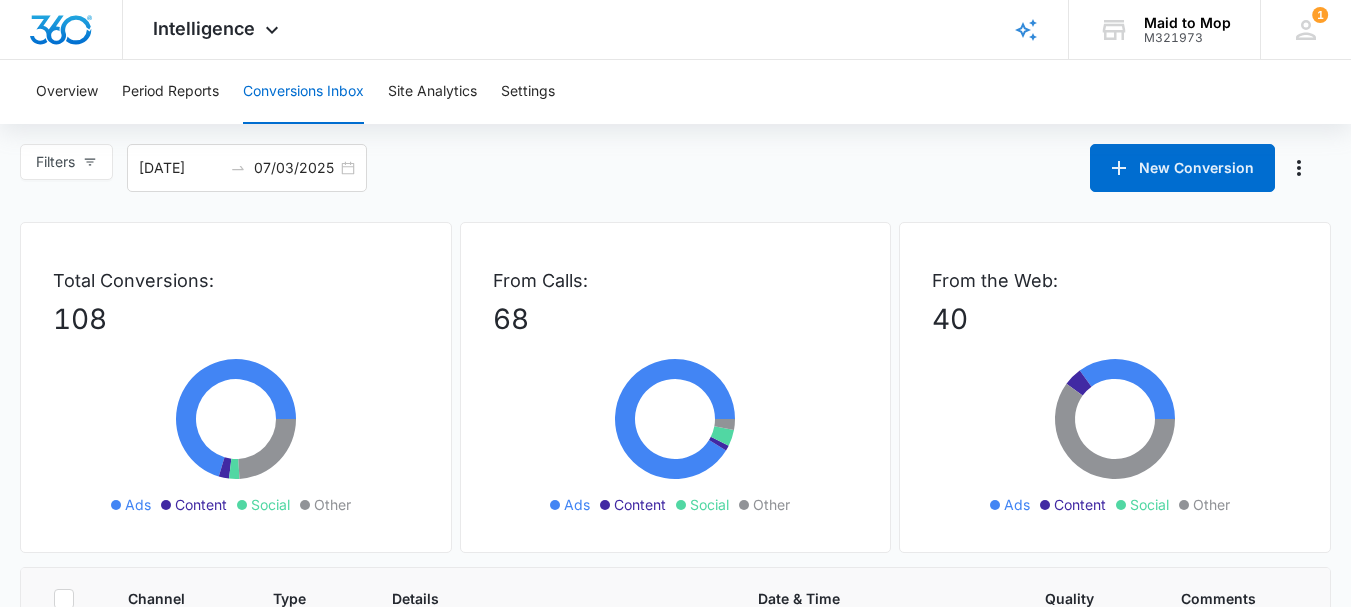 scroll, scrollTop: 100, scrollLeft: 0, axis: vertical 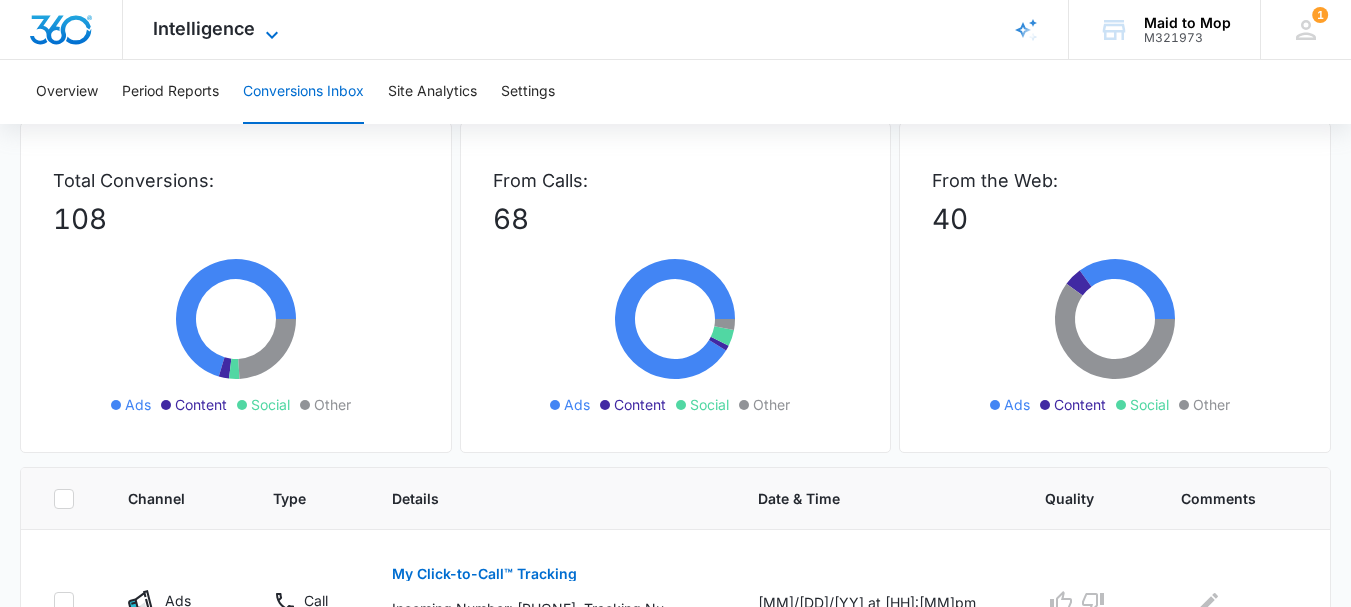 click on "Intelligence" at bounding box center [204, 28] 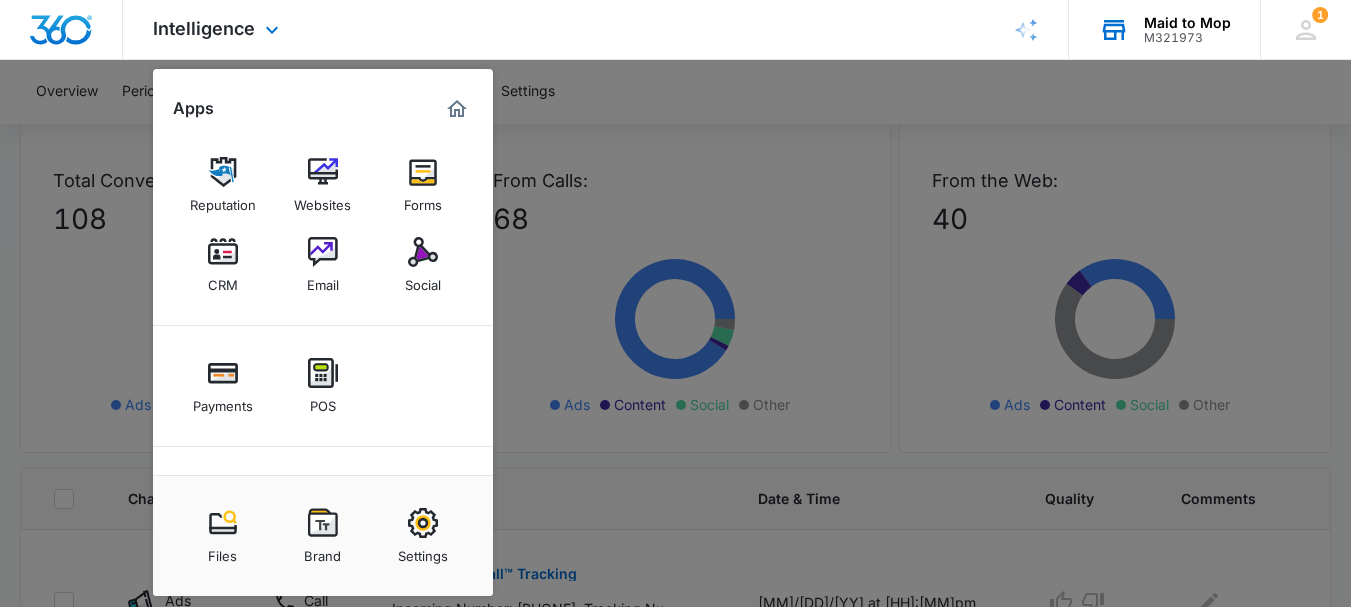 click on "M[NUMBER]" at bounding box center [1187, 38] 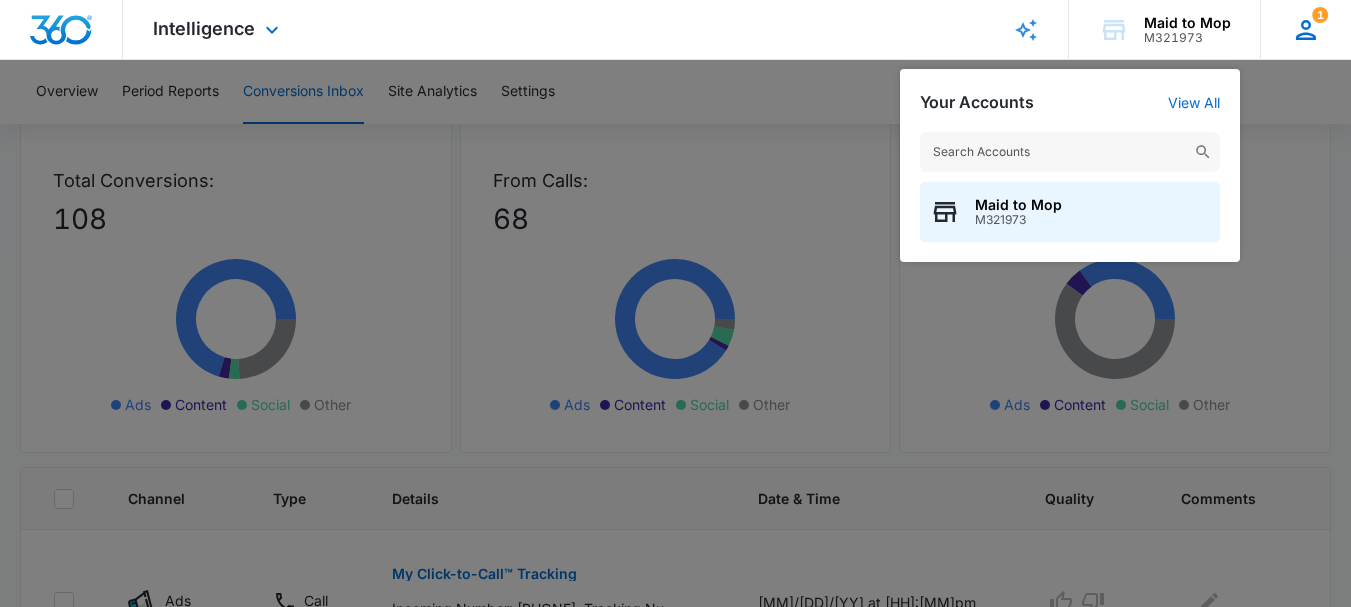 click at bounding box center (1306, 30) 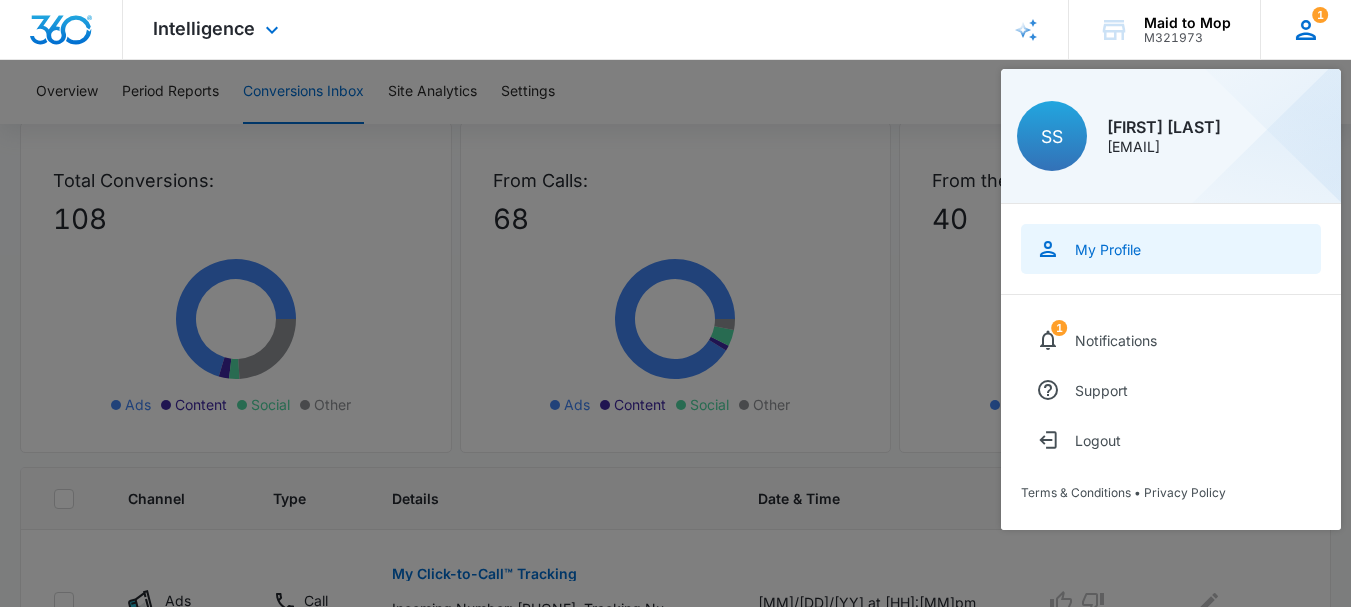 click on "My [PROFILE]" at bounding box center [1171, 249] 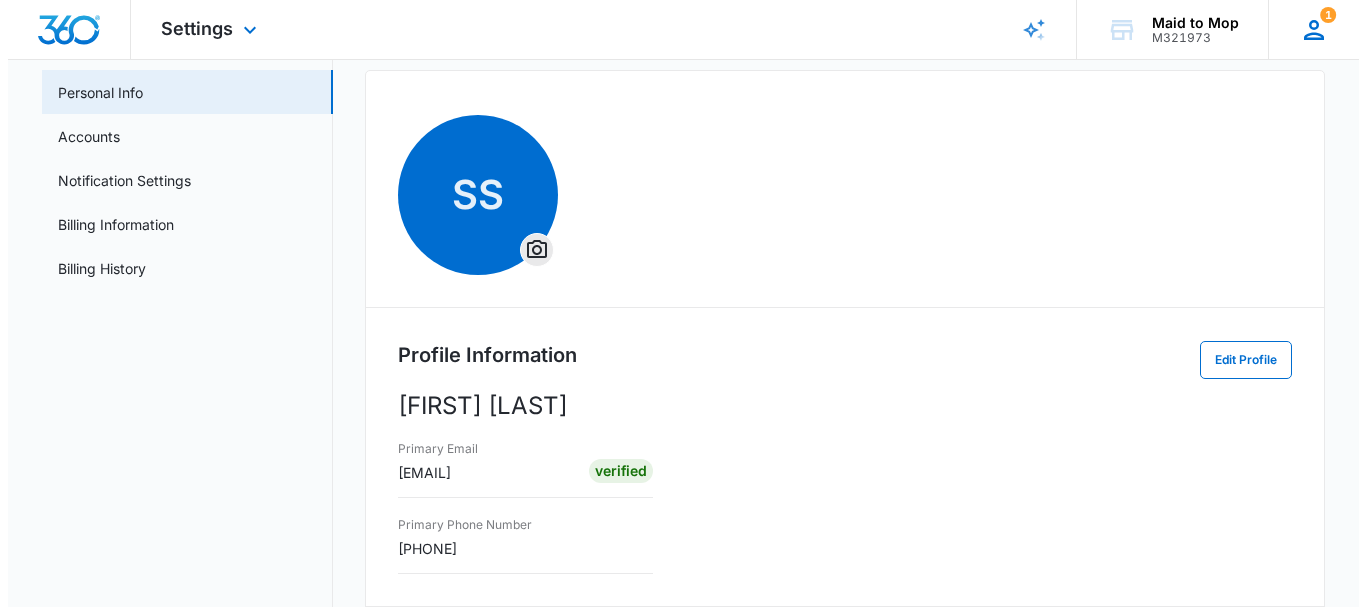 scroll, scrollTop: 0, scrollLeft: 0, axis: both 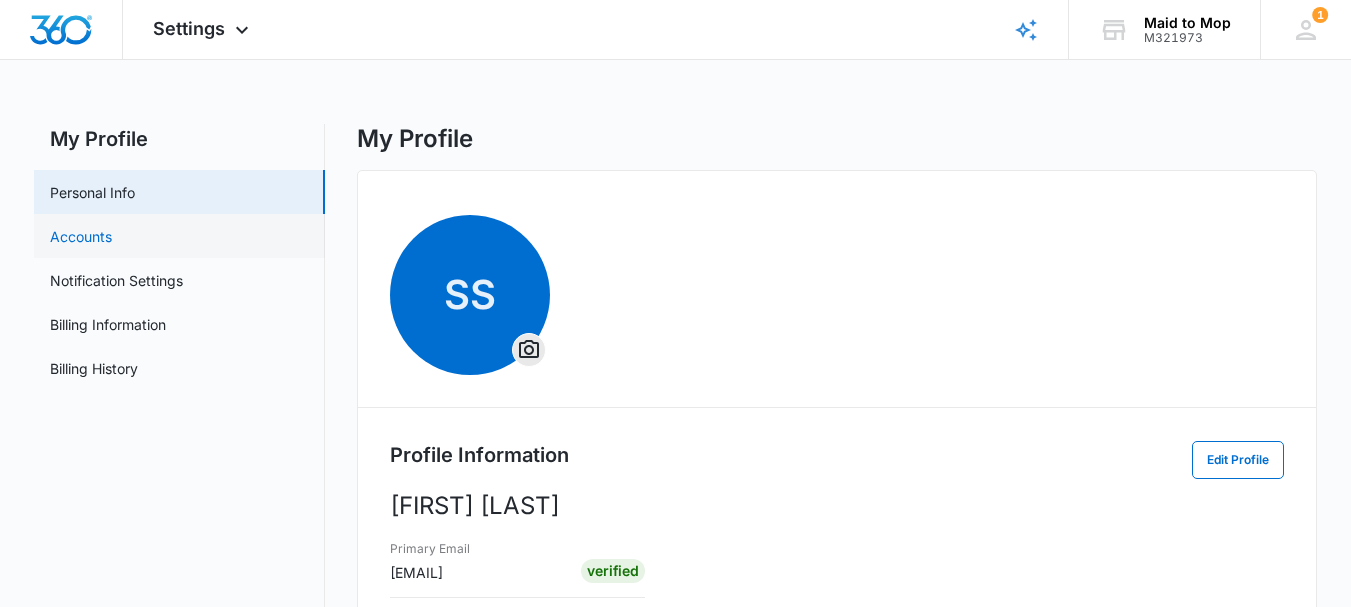 click on "Accounts" at bounding box center [81, 236] 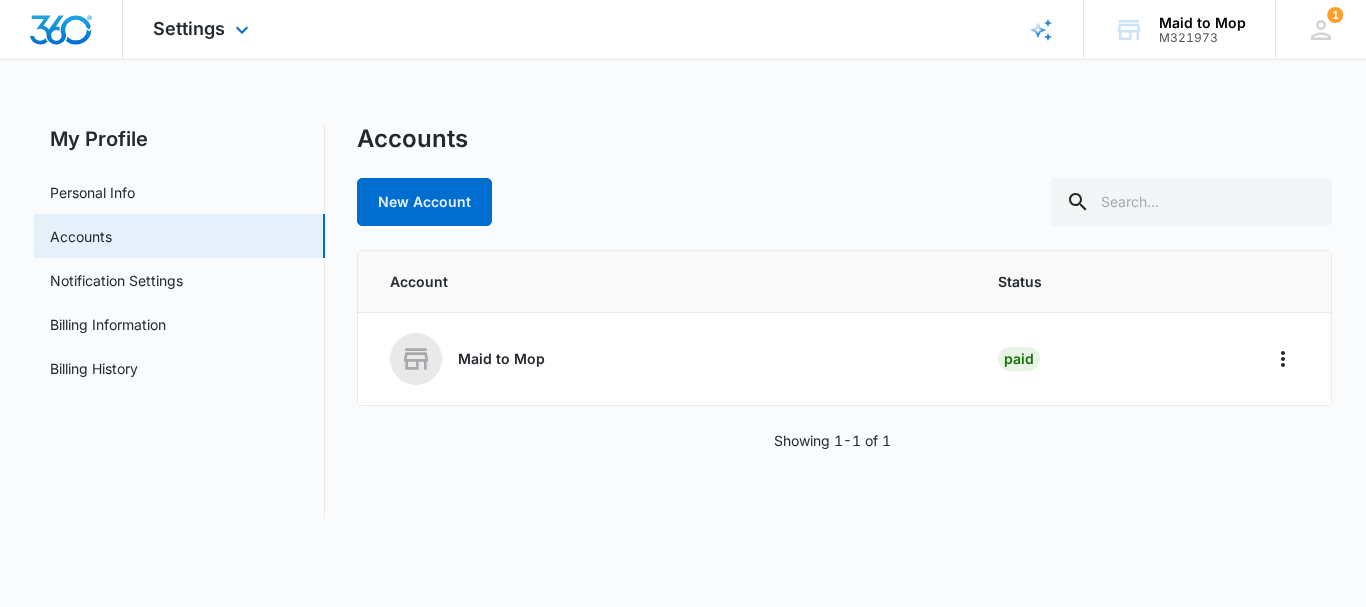 click on "Settings Apps Reputation Websites Forms CRM Email Social Payments POS Content Ads Intelligence Files Brand Settings" at bounding box center (203, 29) 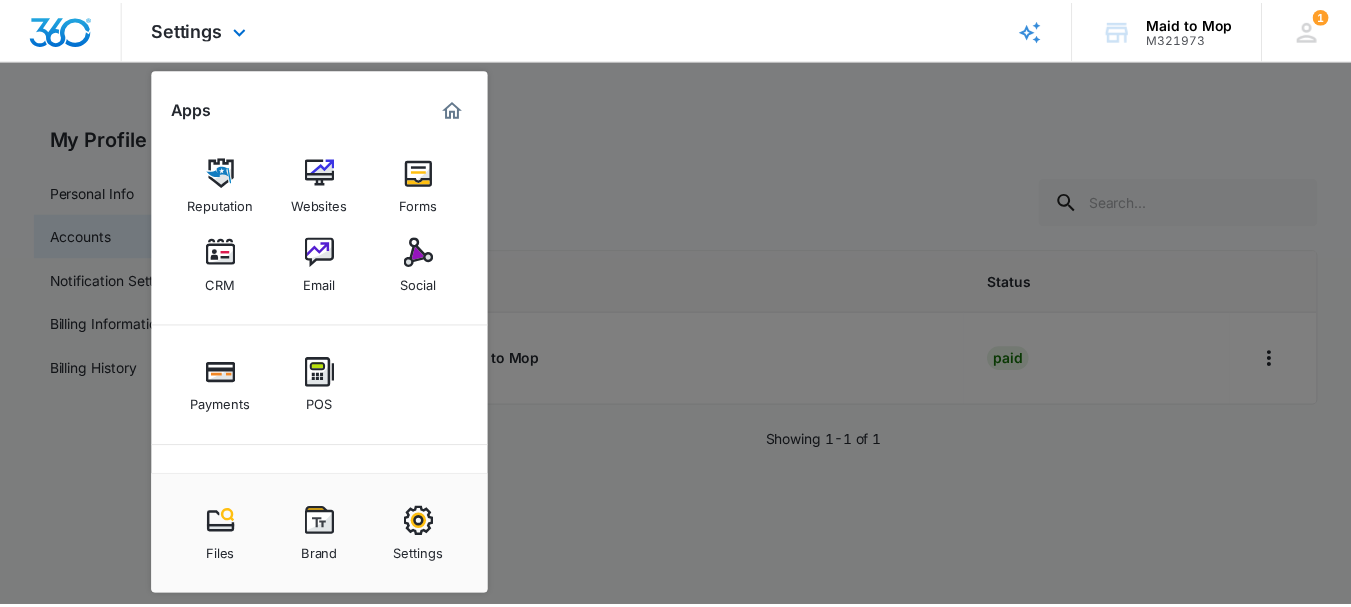 scroll, scrollTop: 93, scrollLeft: 0, axis: vertical 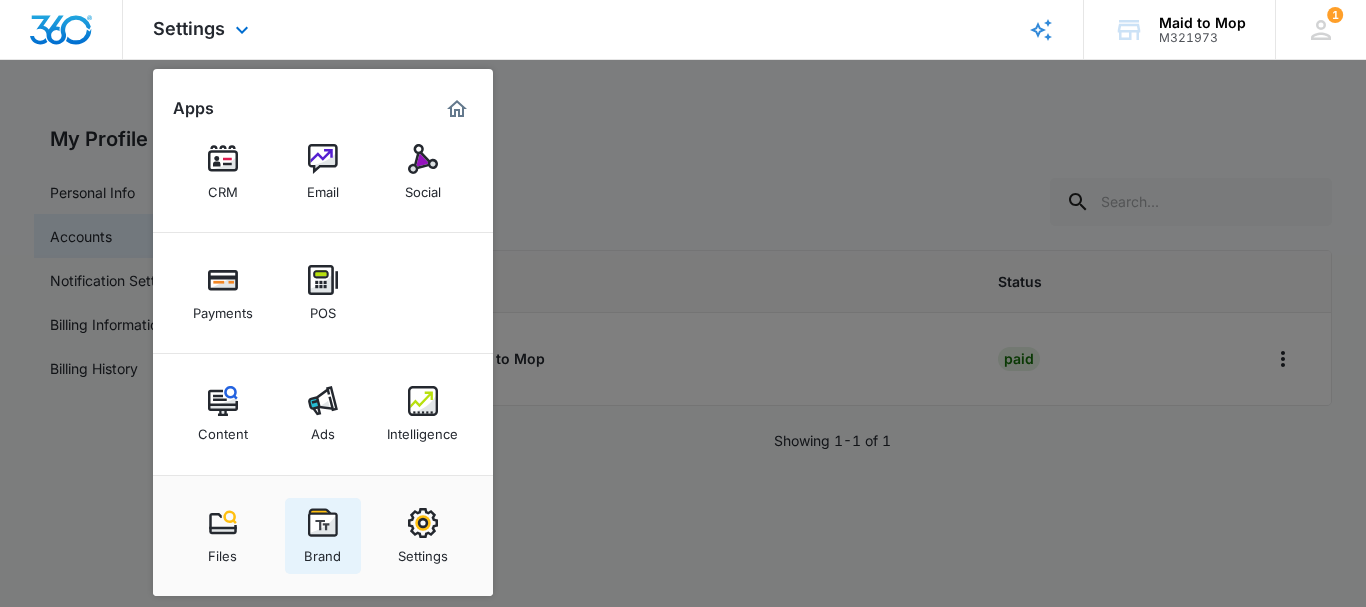 click at bounding box center (323, 523) 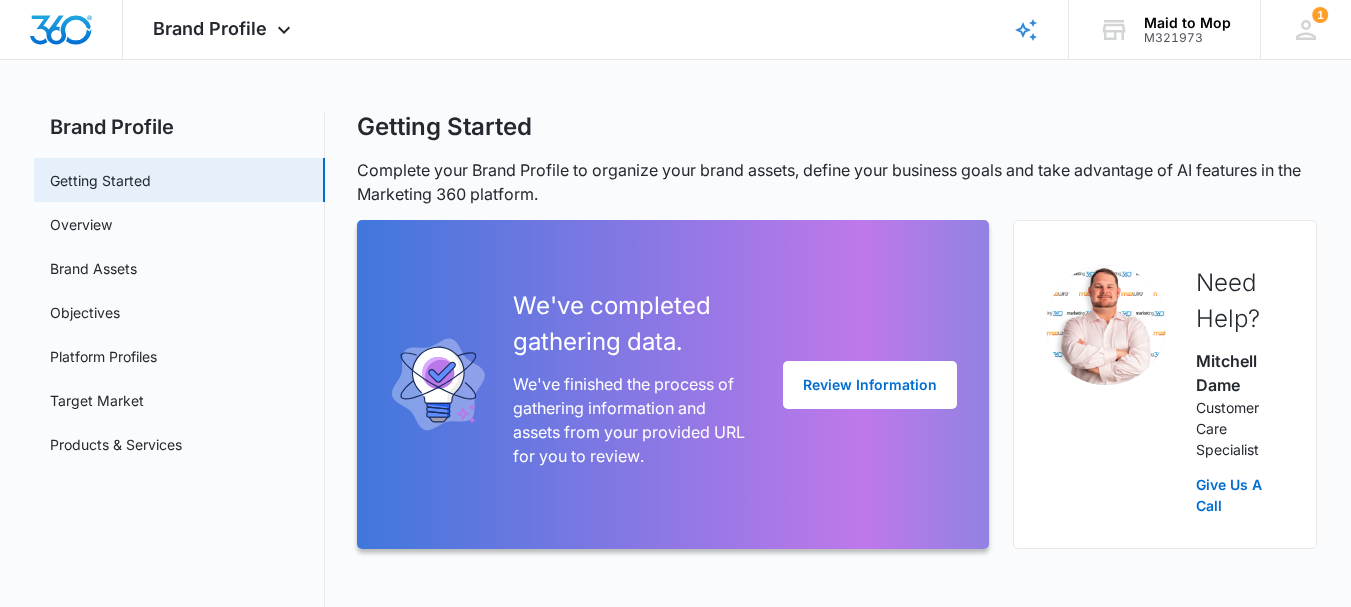 scroll, scrollTop: 0, scrollLeft: 0, axis: both 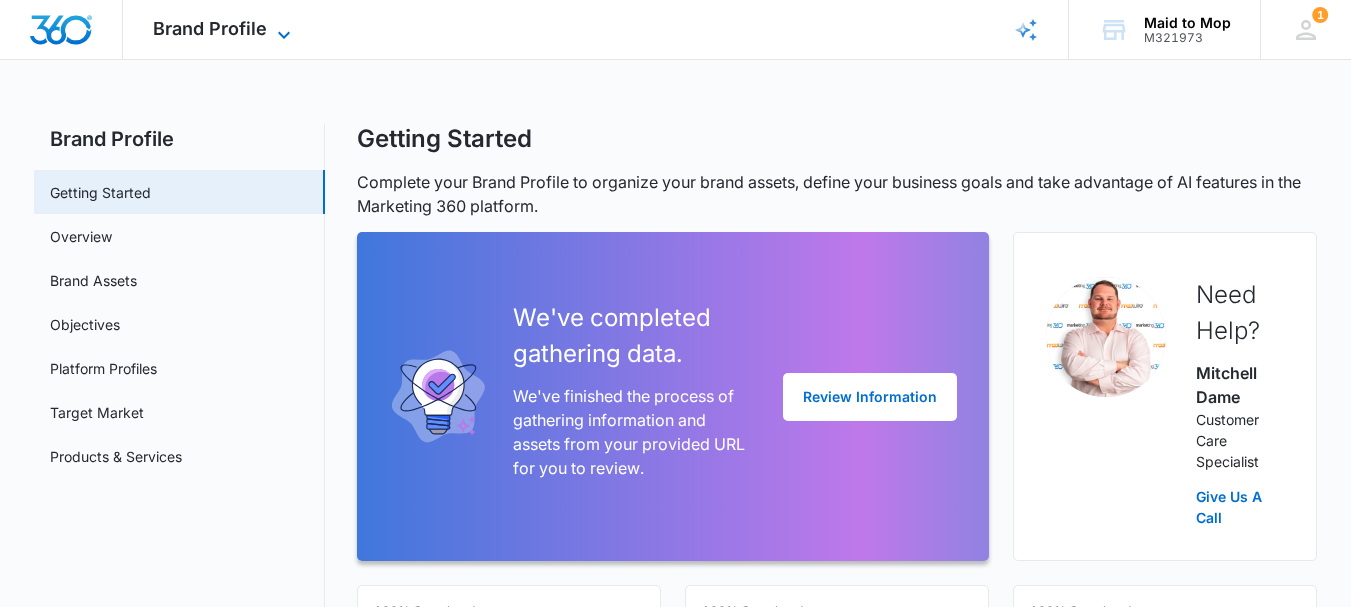 click on "Brand Profile" at bounding box center (210, 28) 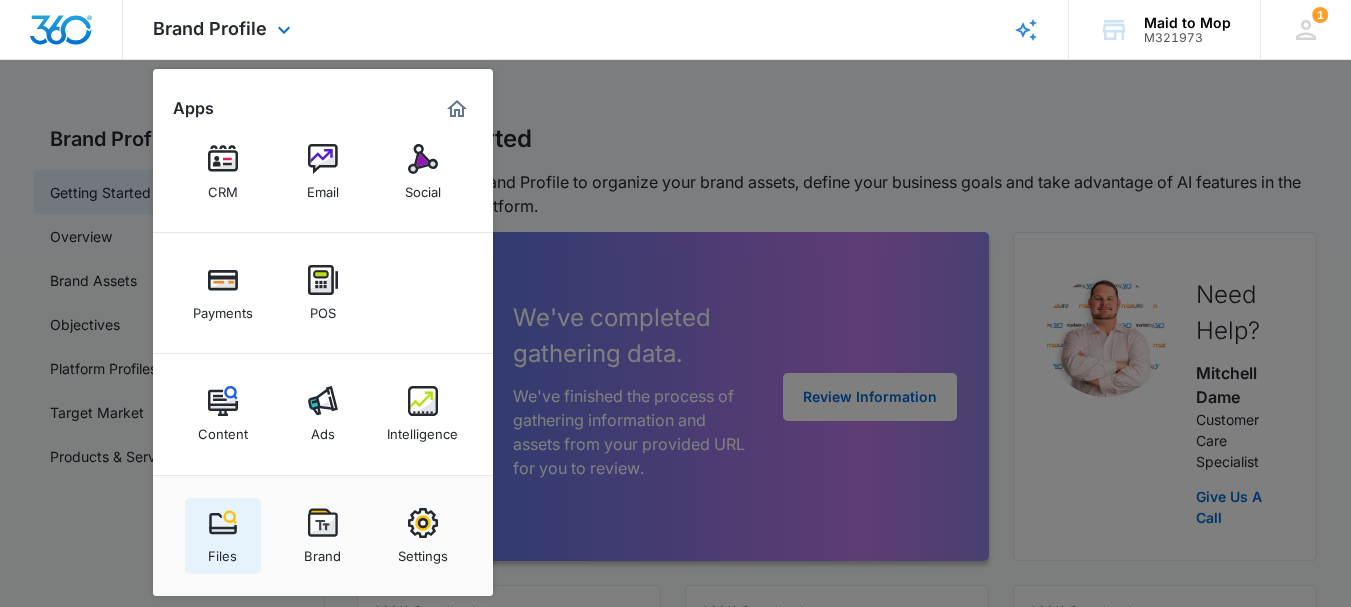 click on "Files" at bounding box center [222, 551] 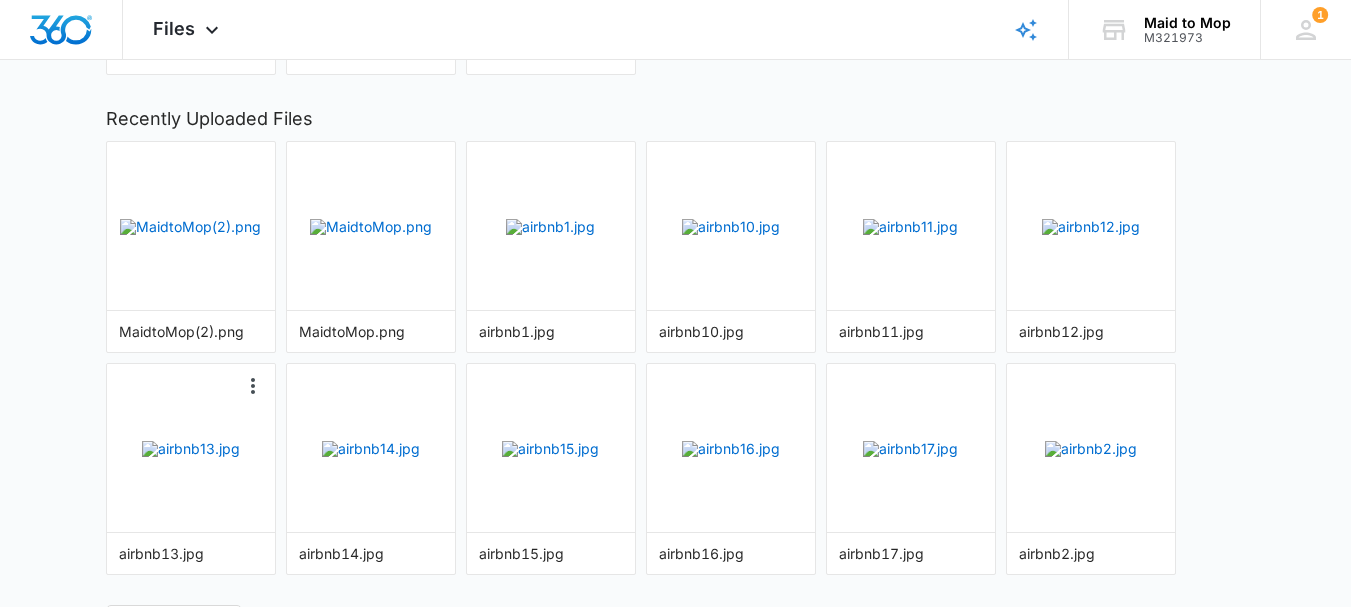 scroll, scrollTop: 285, scrollLeft: 0, axis: vertical 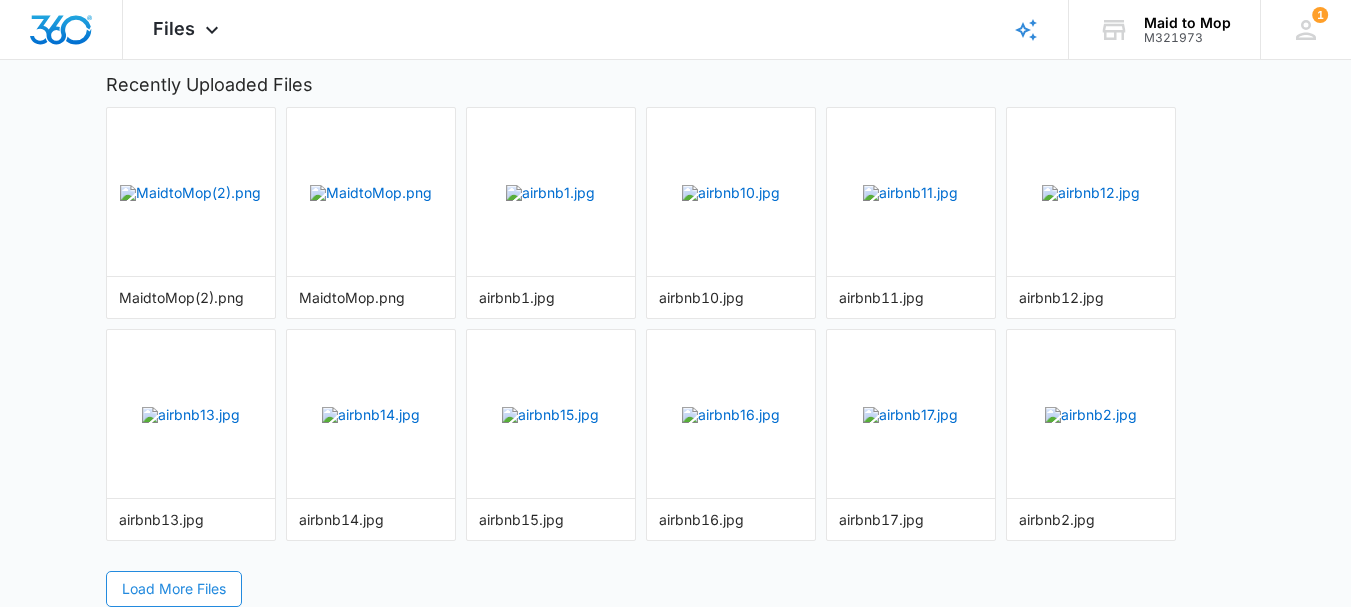 click on "Load More Files" at bounding box center (174, 589) 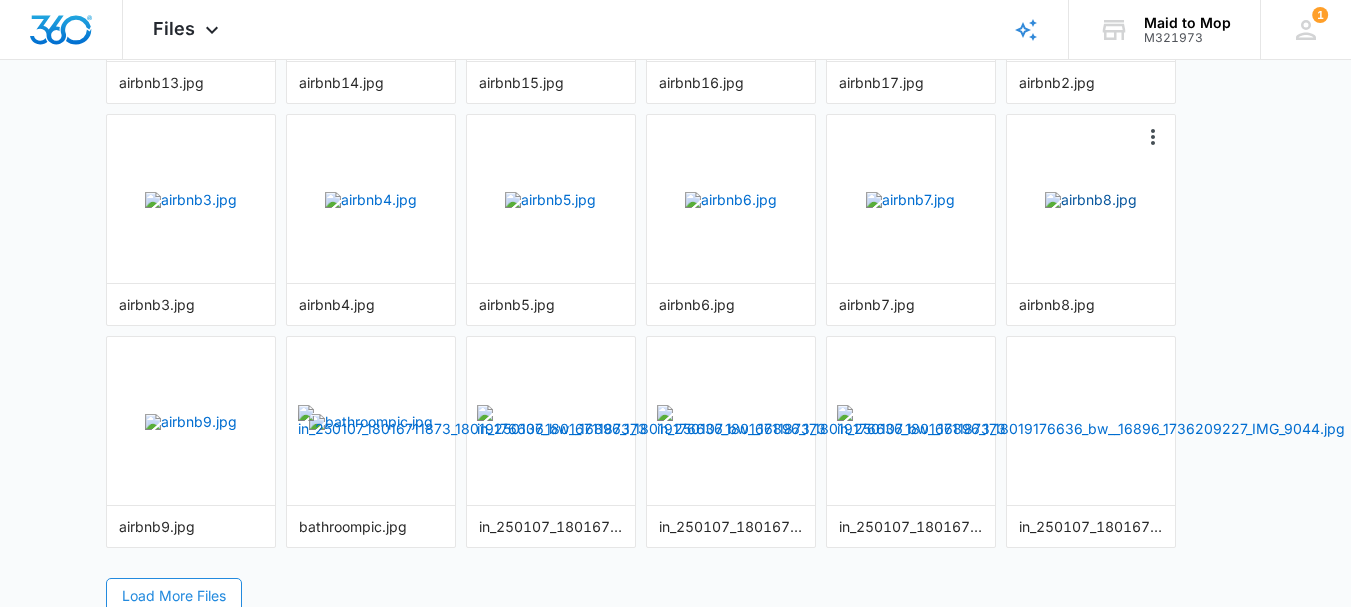 scroll, scrollTop: 729, scrollLeft: 0, axis: vertical 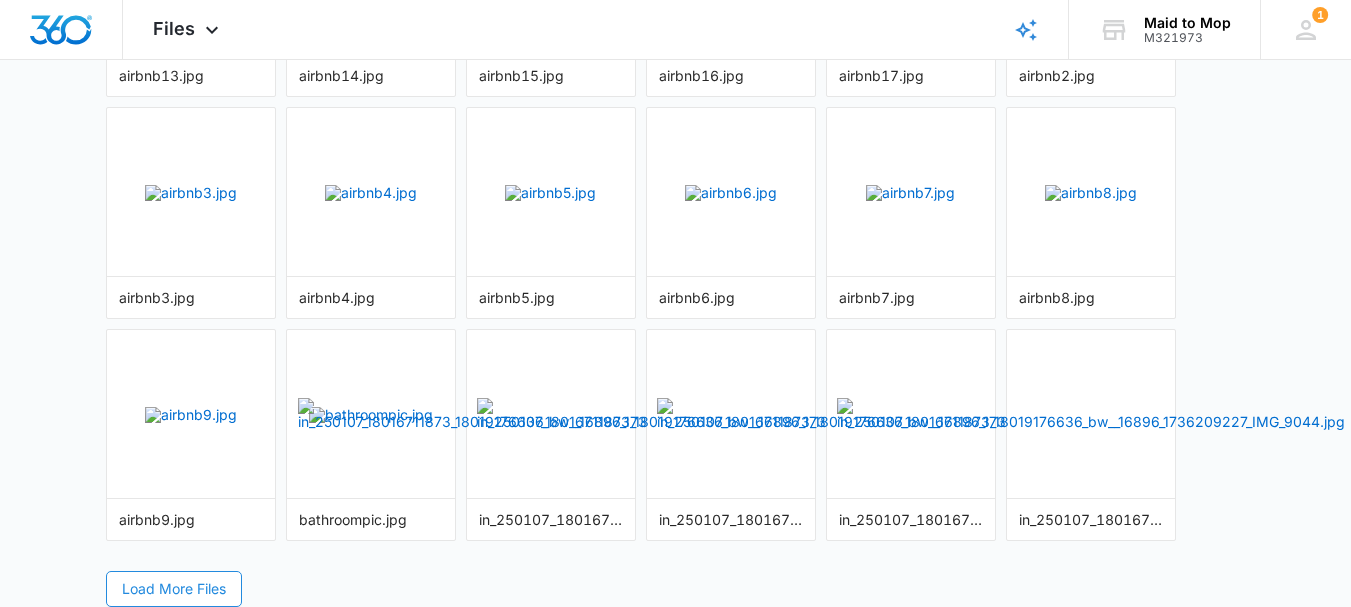 click on "Load More Files" at bounding box center [174, 589] 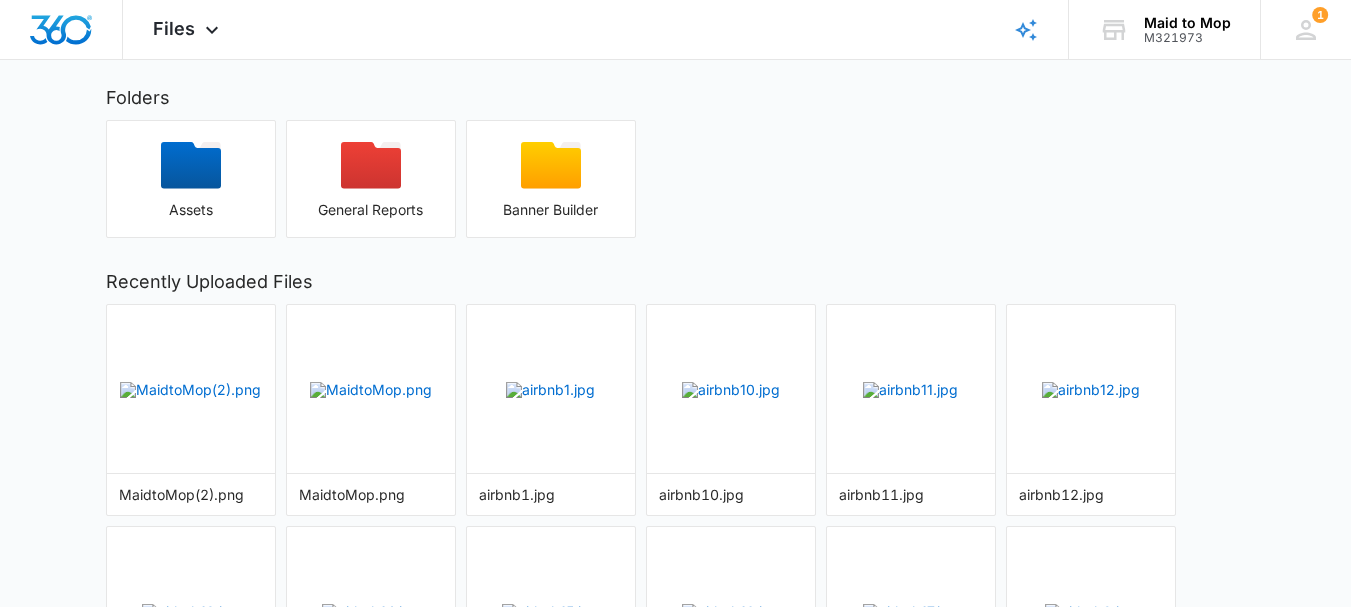 scroll, scrollTop: 0, scrollLeft: 0, axis: both 